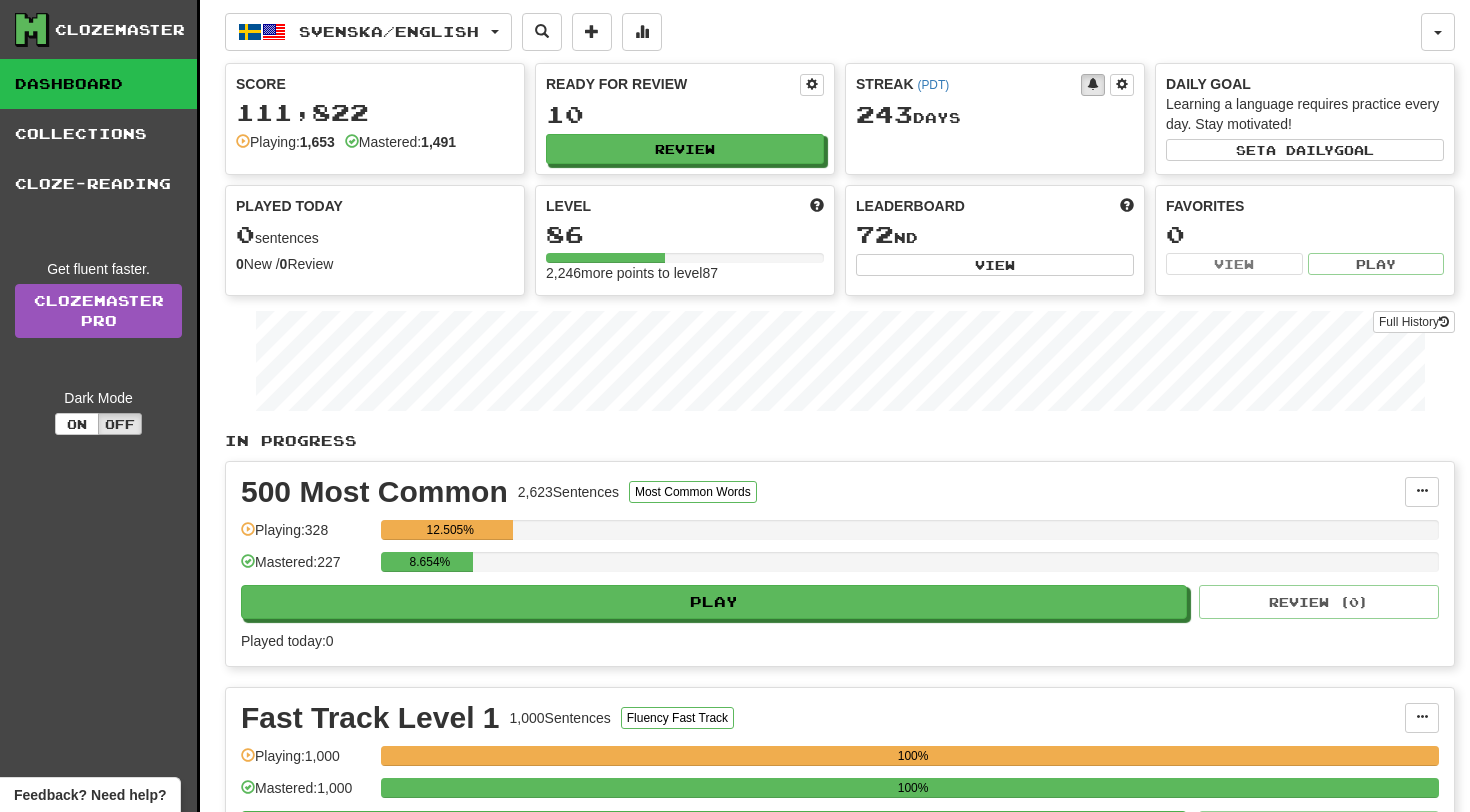 scroll, scrollTop: 0, scrollLeft: 0, axis: both 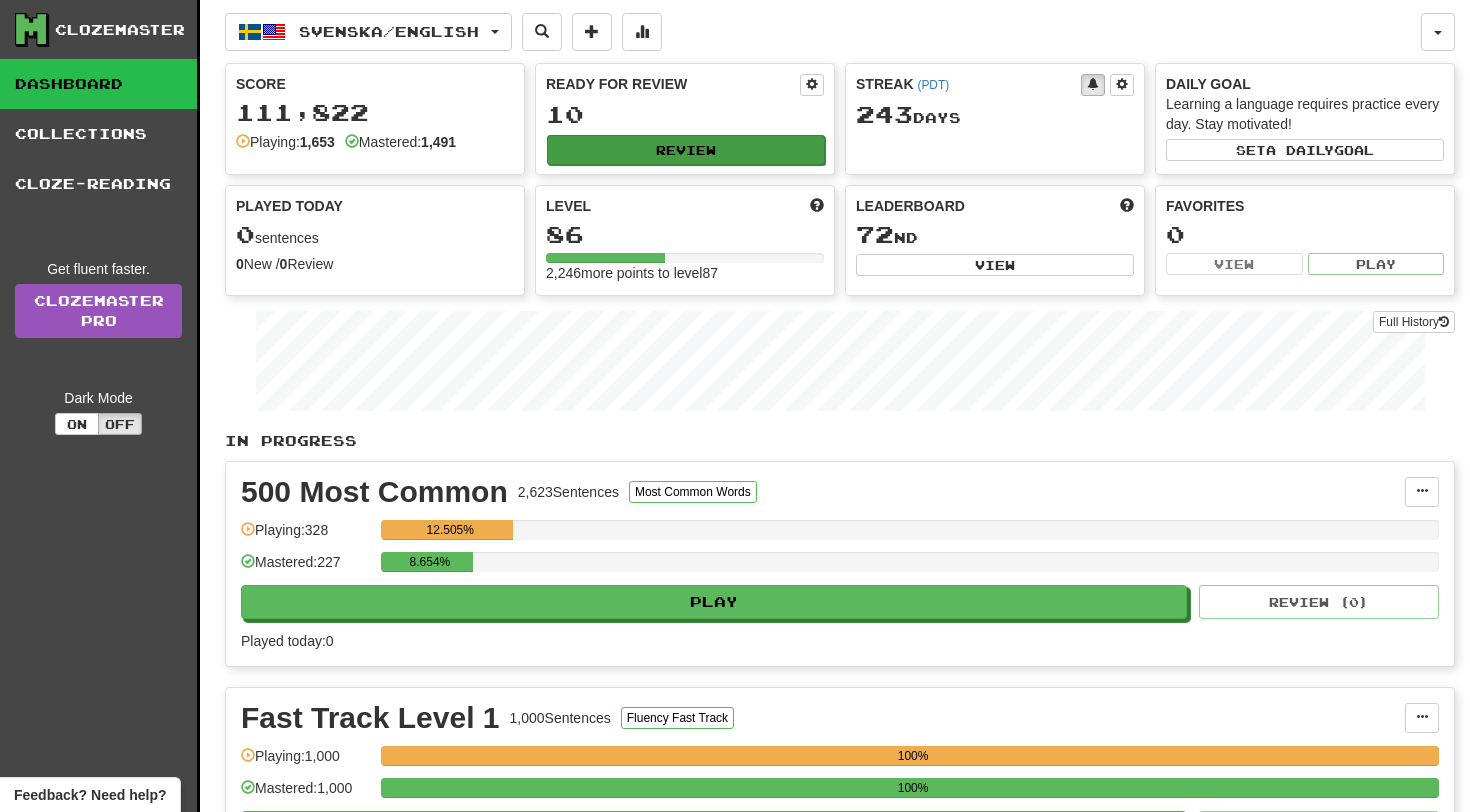 click on "Review" at bounding box center [686, 150] 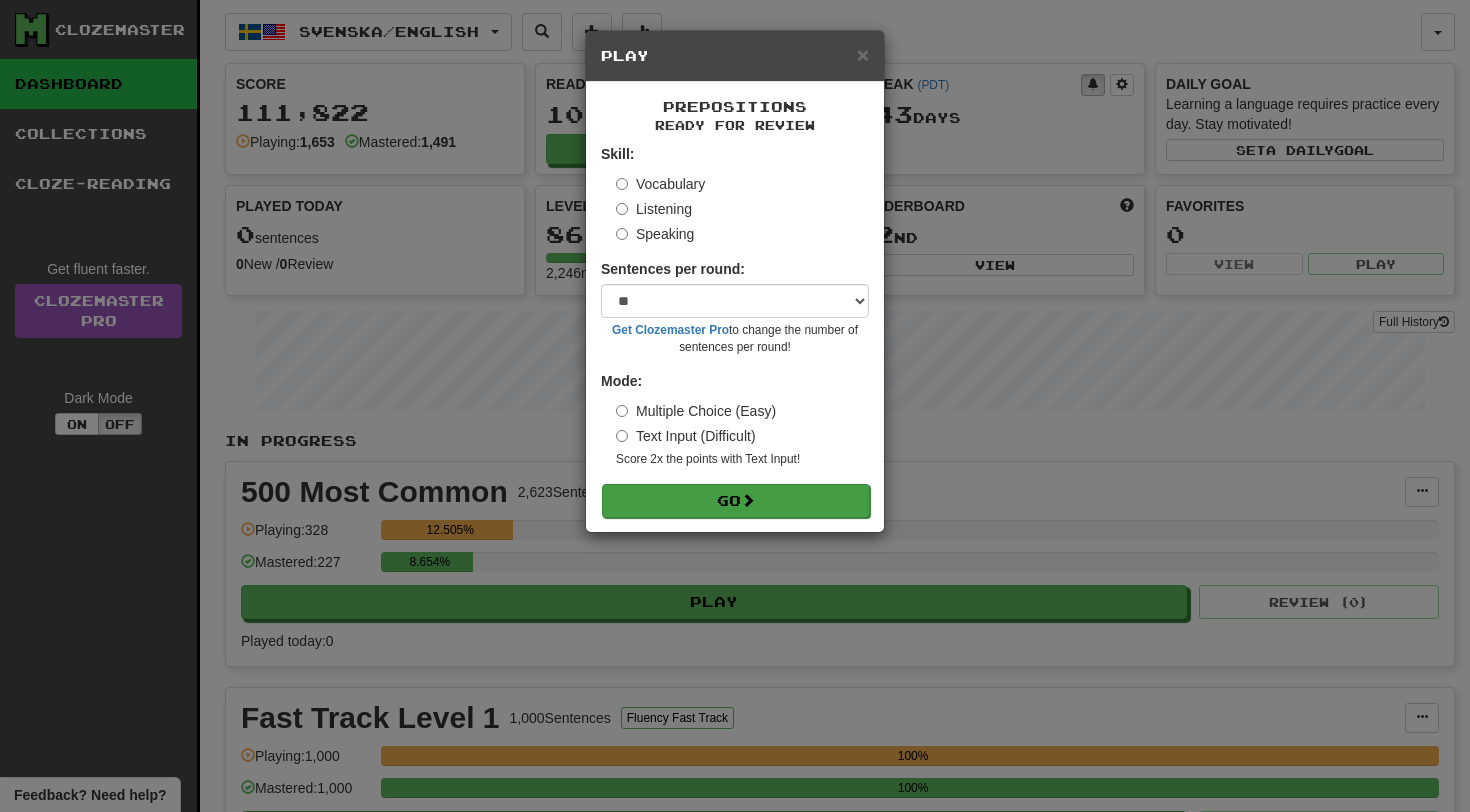 click on "Go" at bounding box center (736, 501) 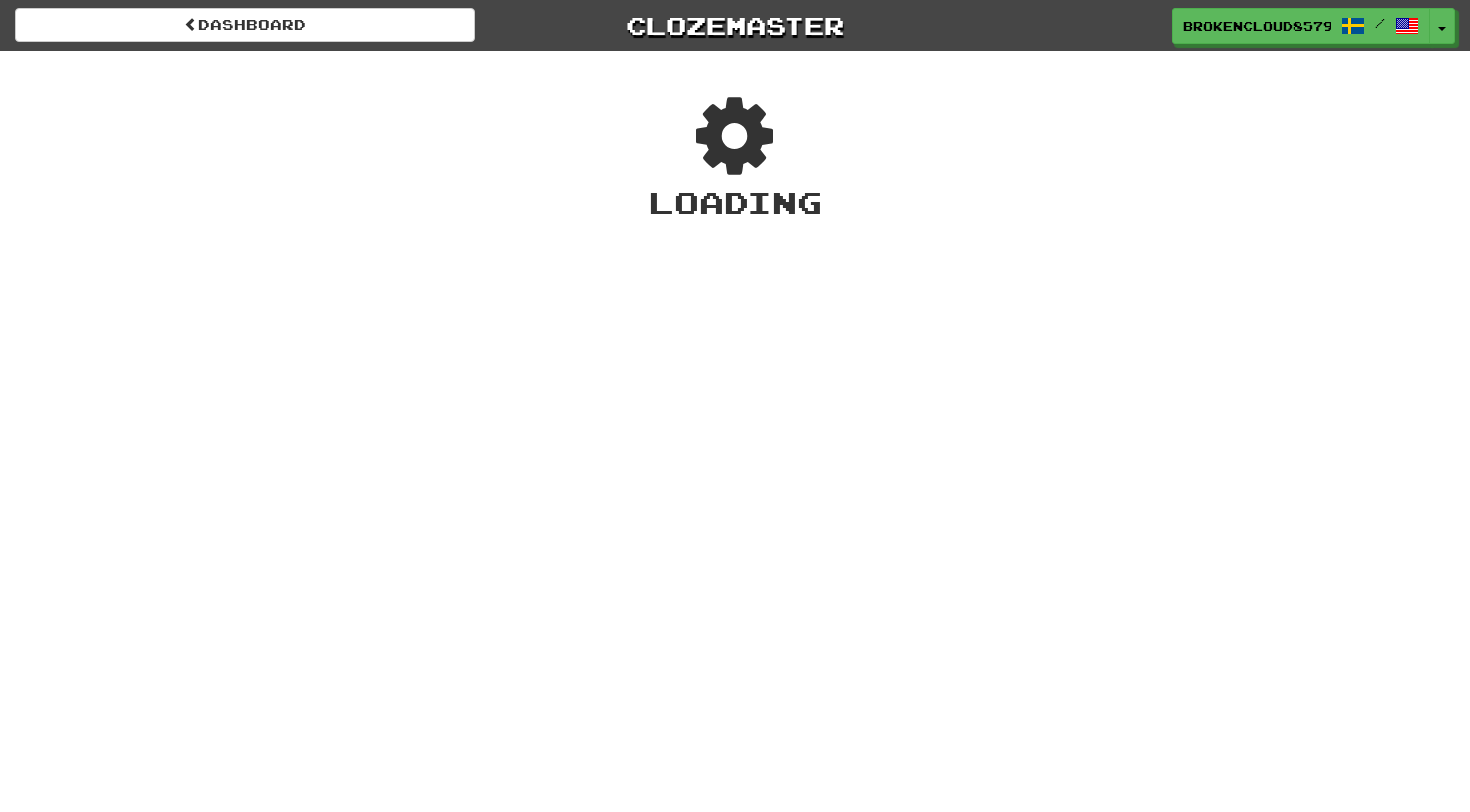 scroll, scrollTop: 0, scrollLeft: 0, axis: both 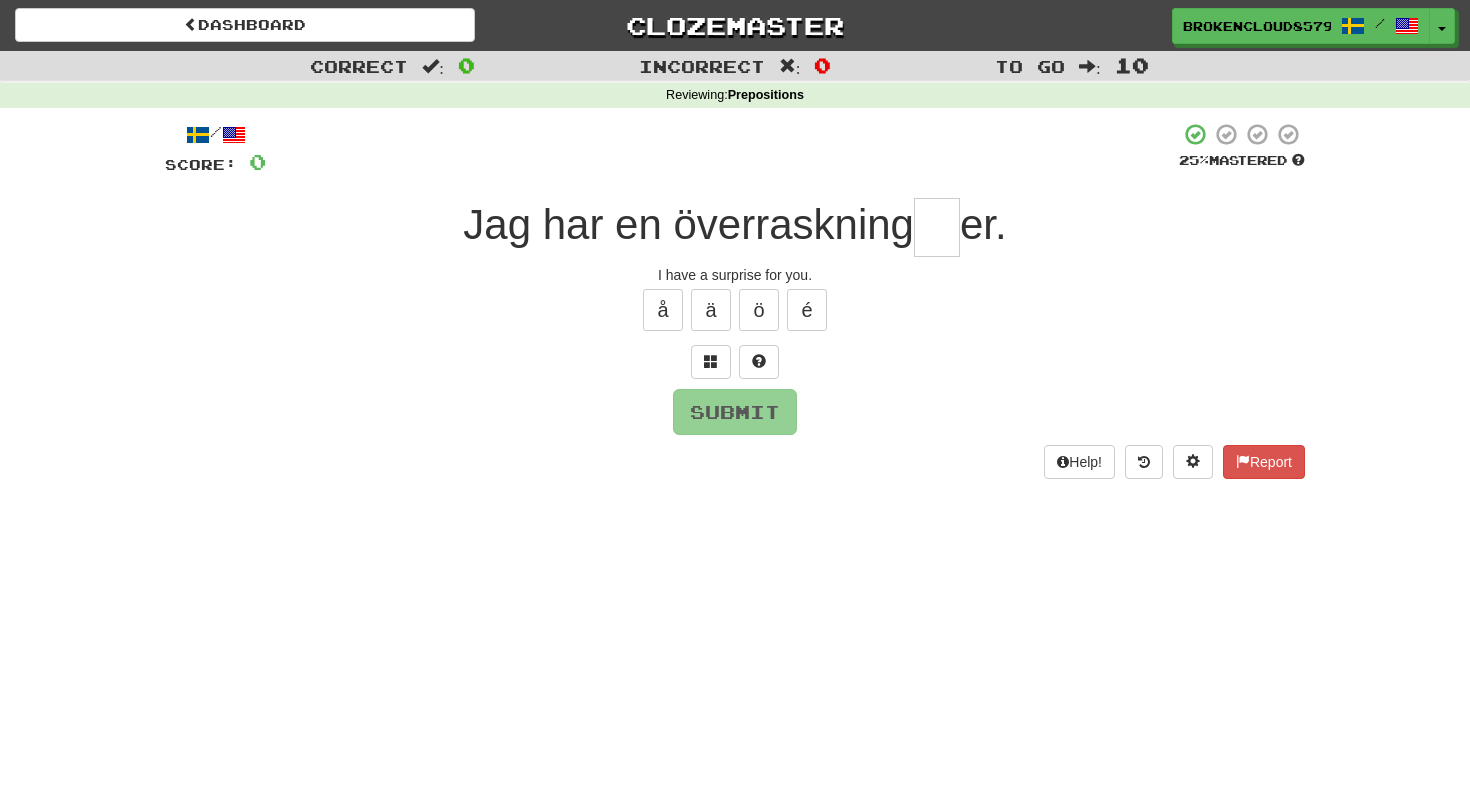 type on "*" 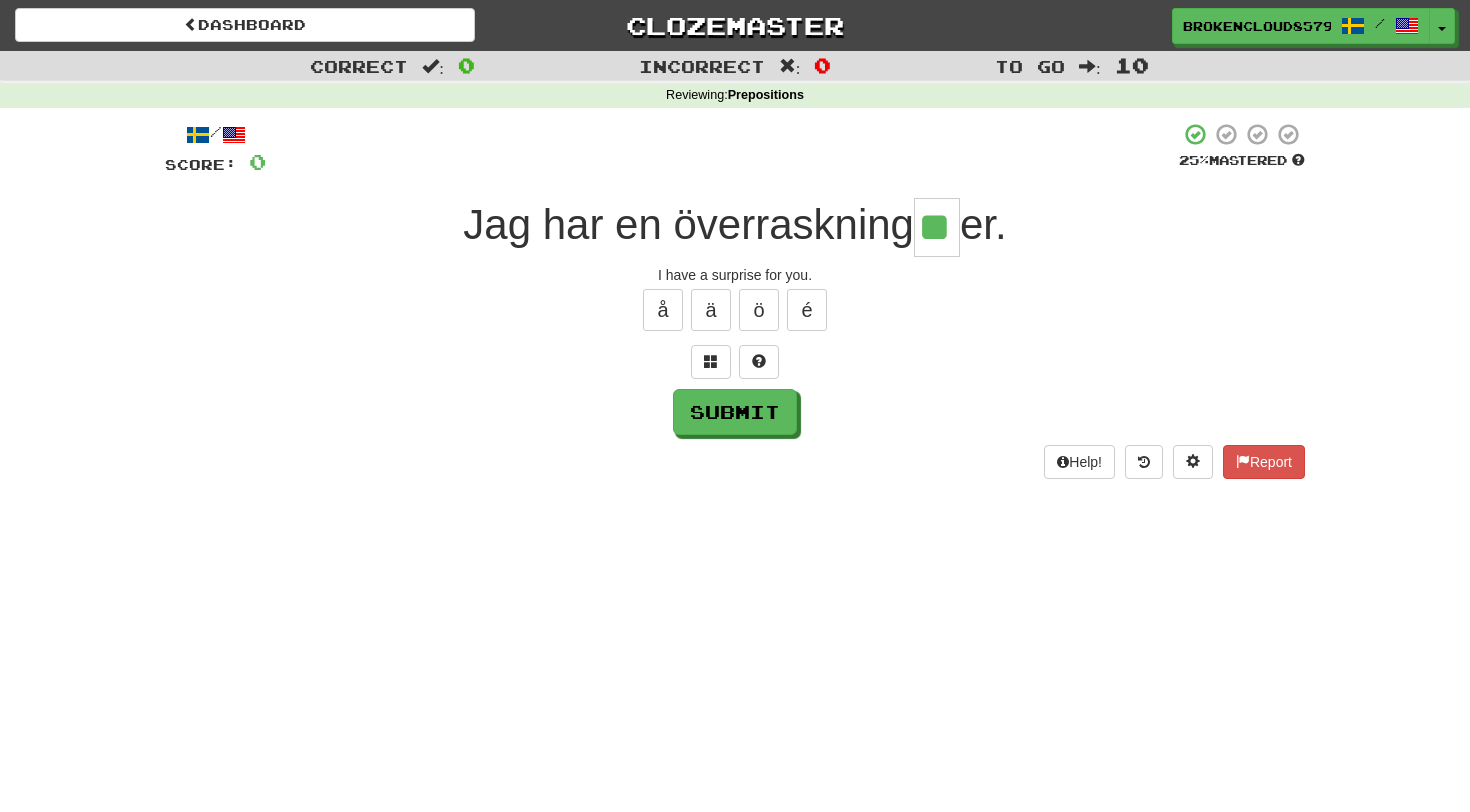 type on "**" 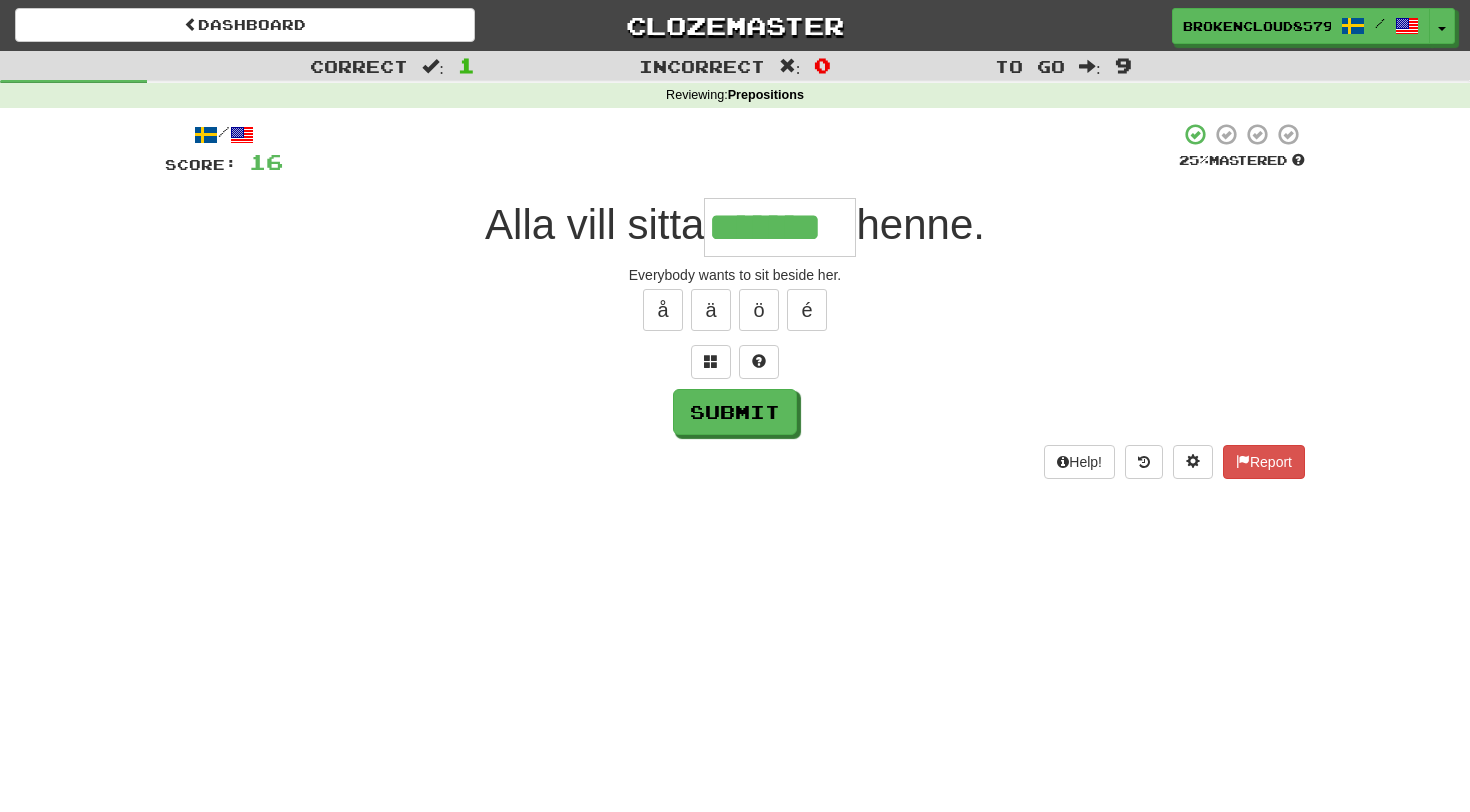 type on "*******" 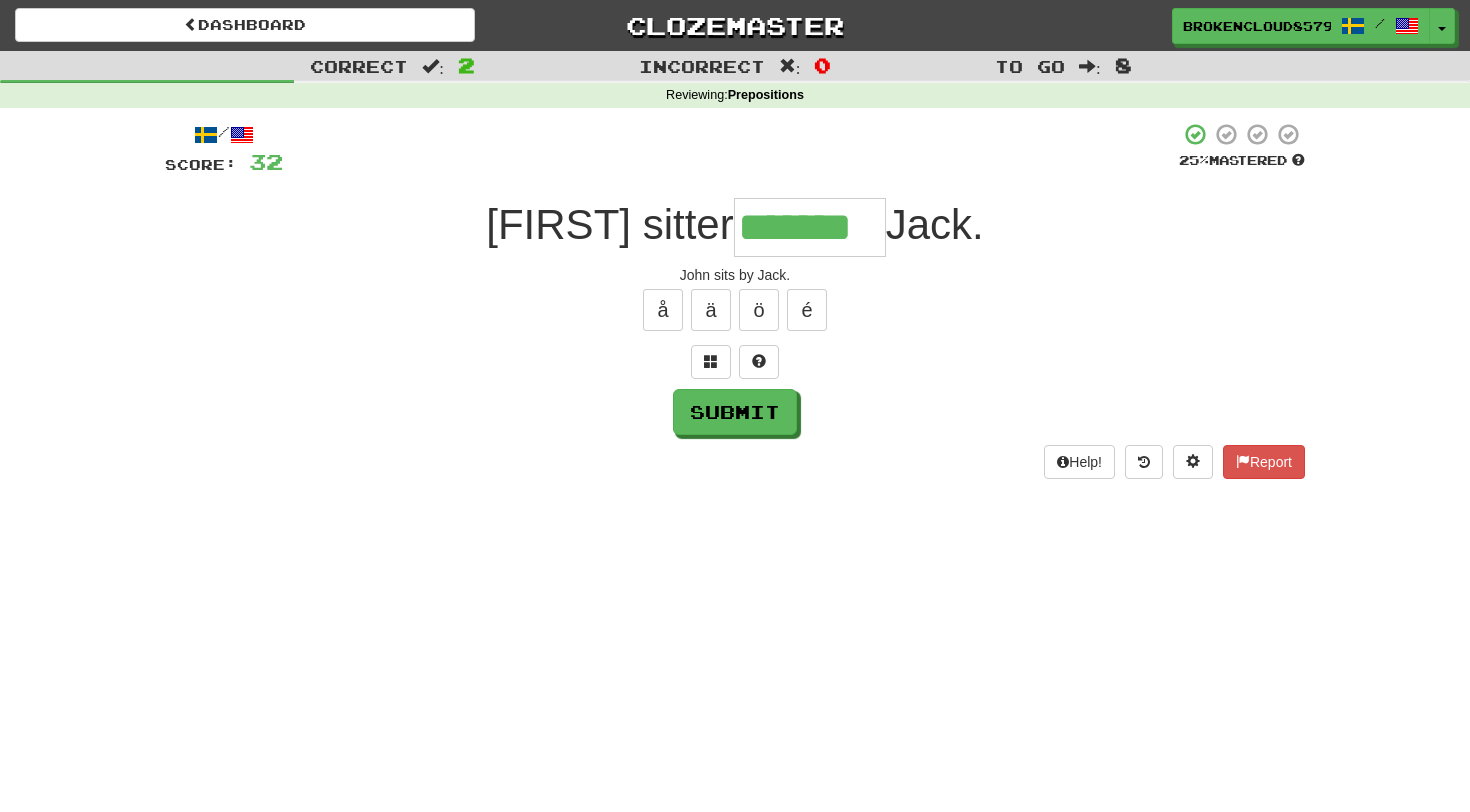 type on "*******" 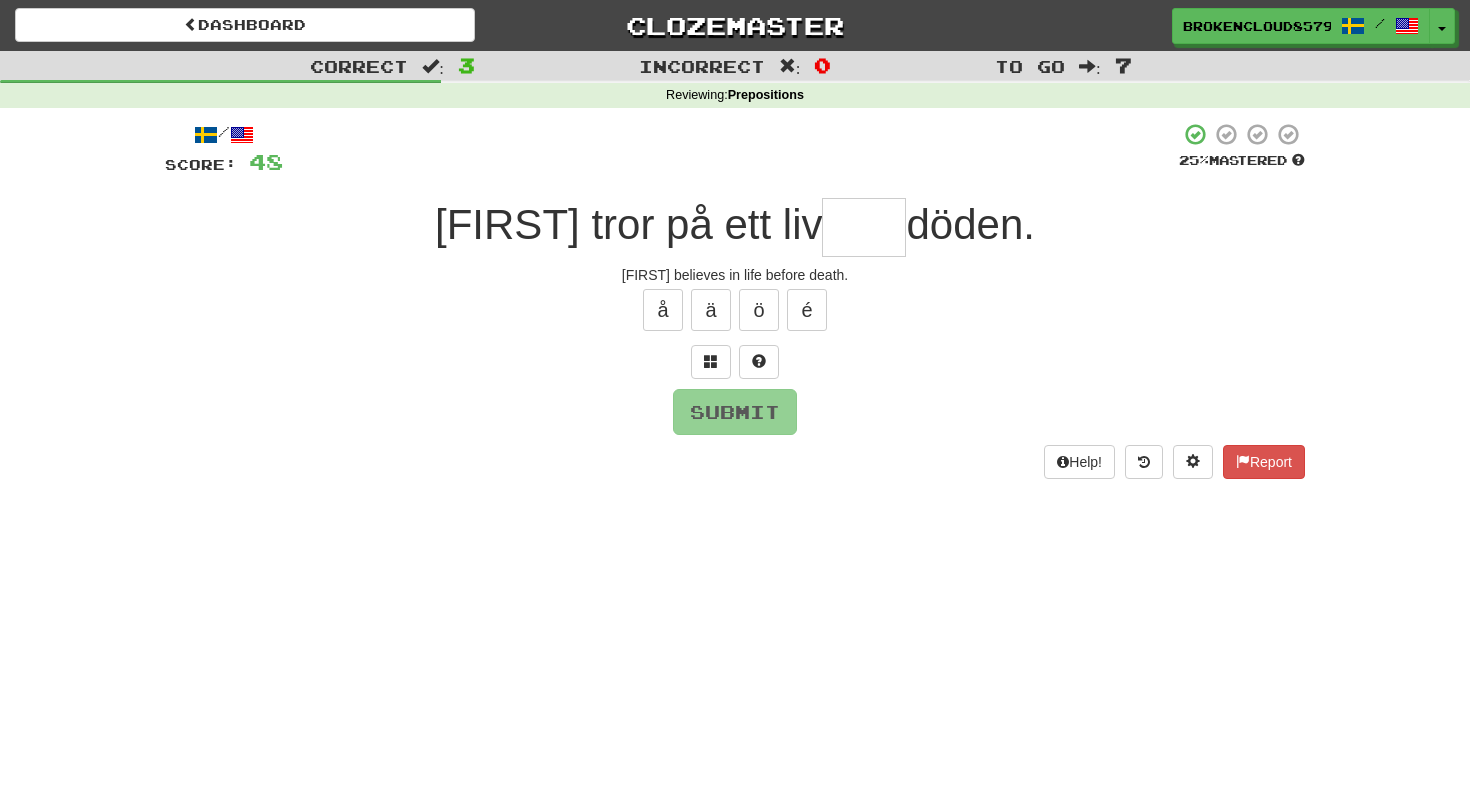 type on "*" 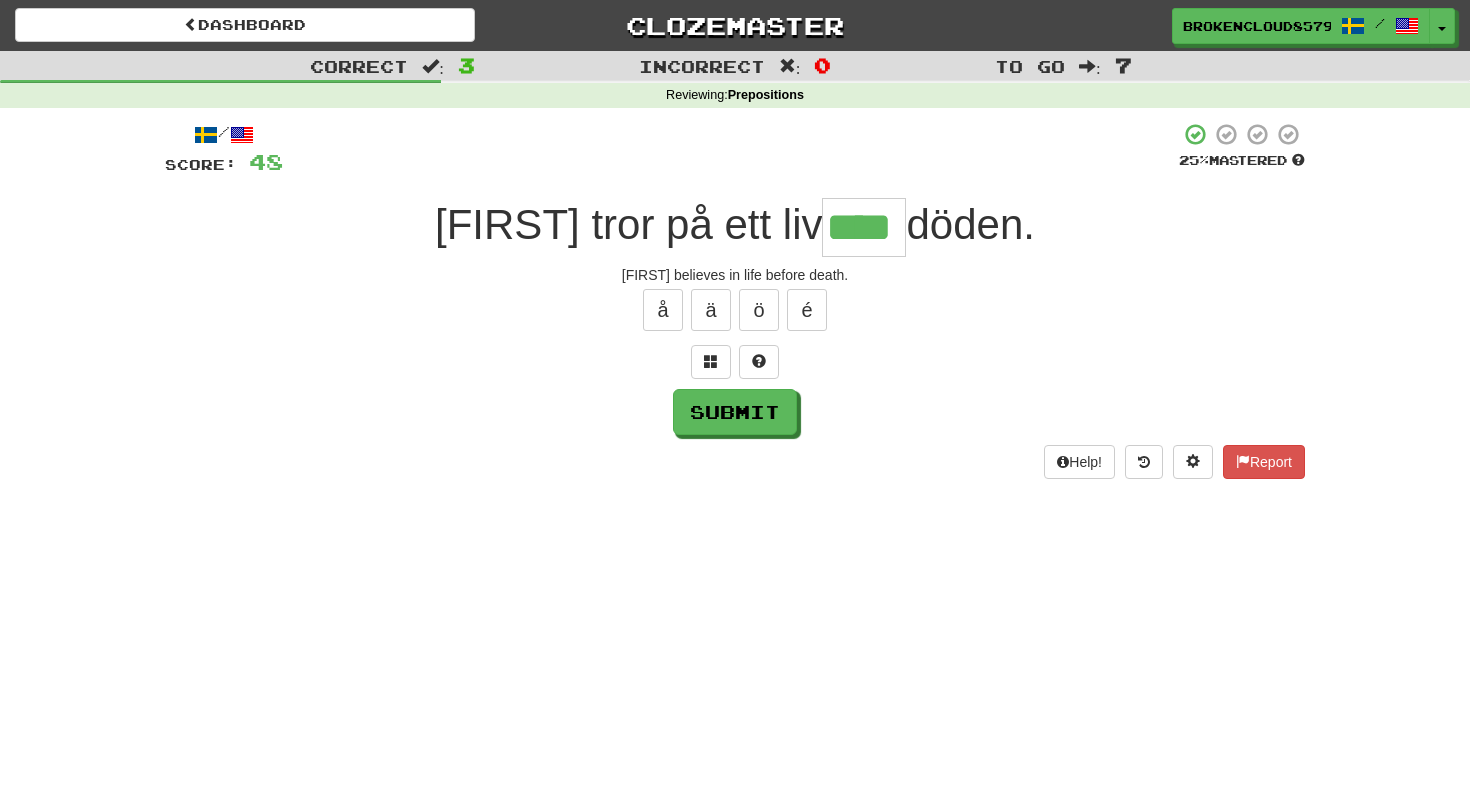 type on "****" 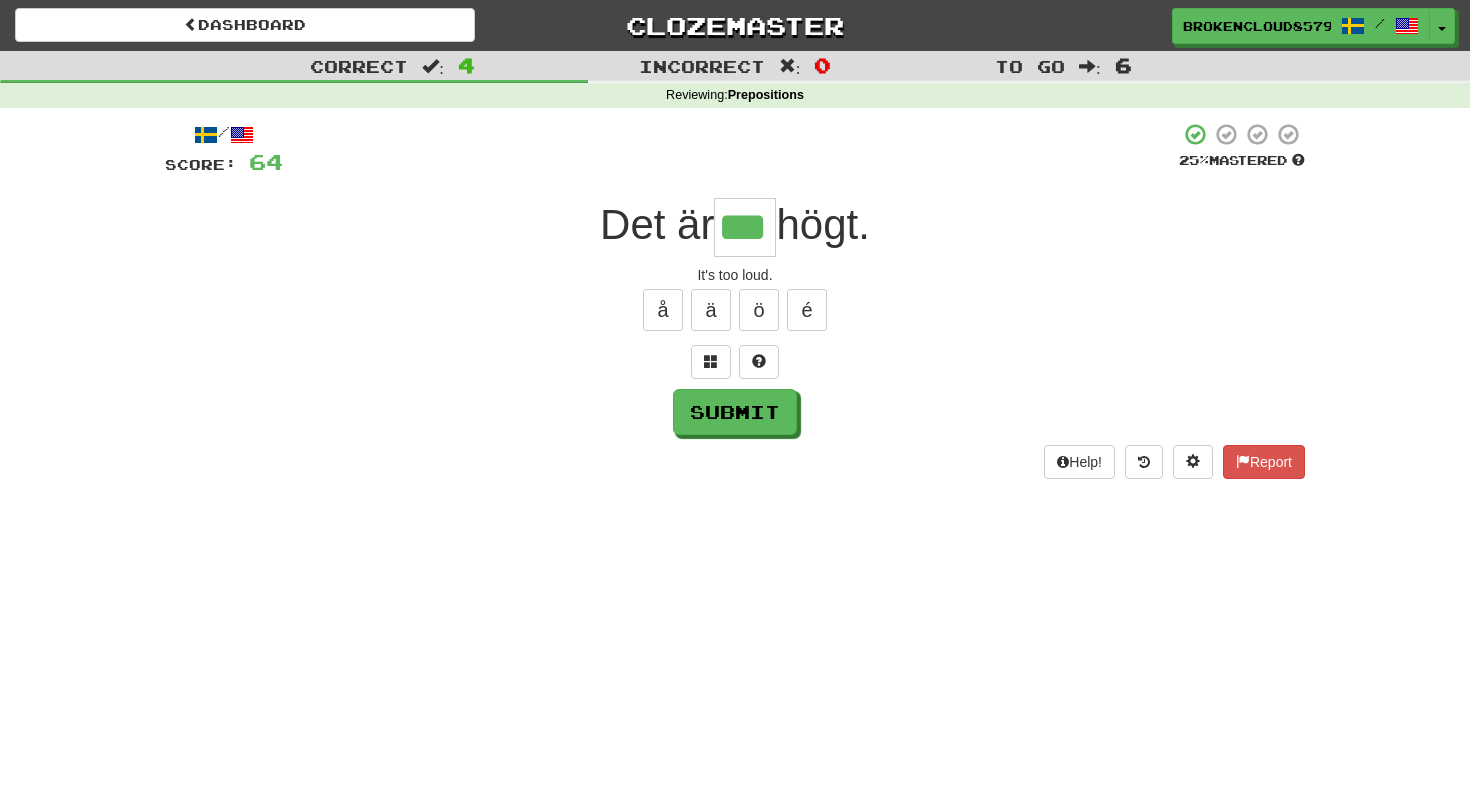 type on "***" 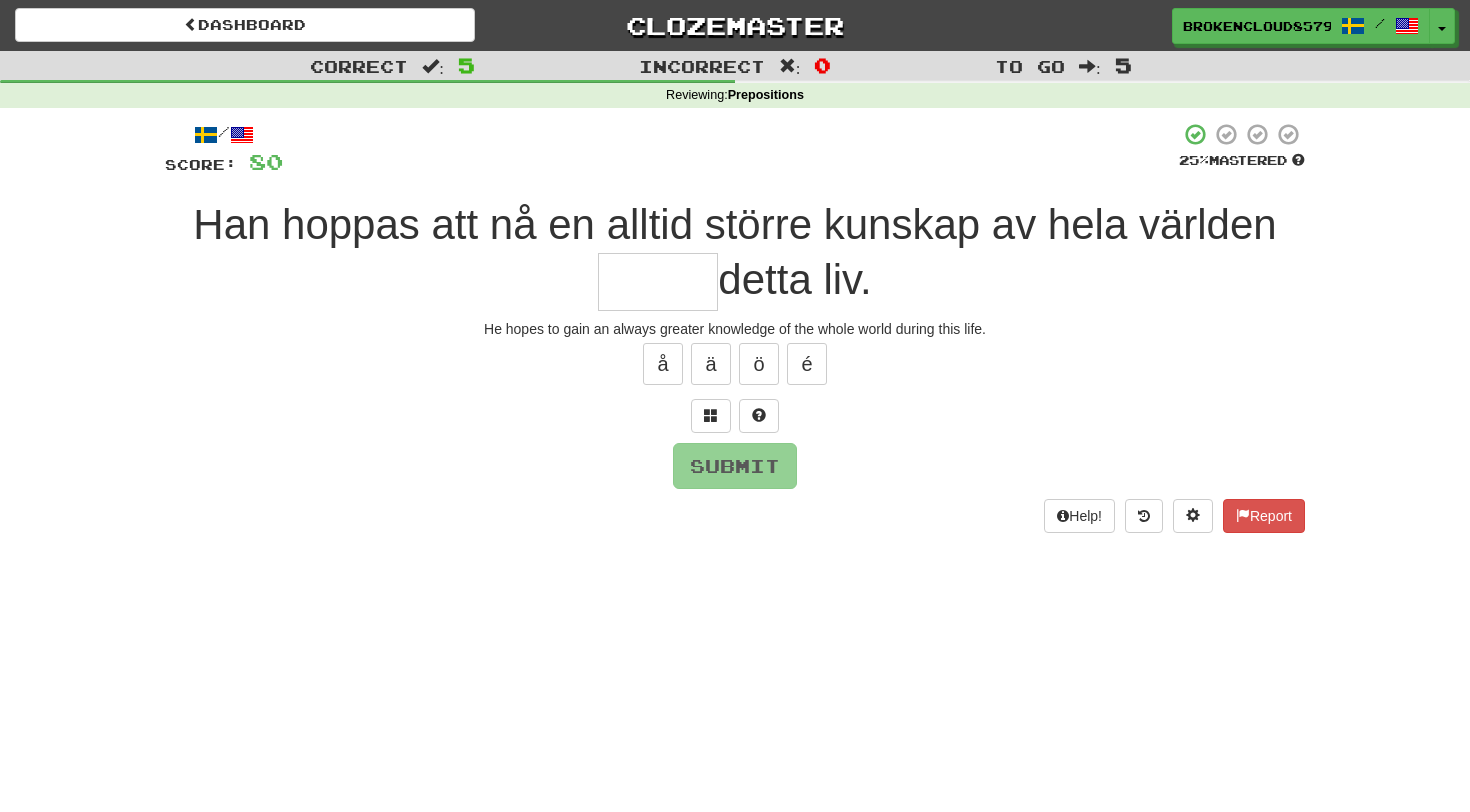 type on "*" 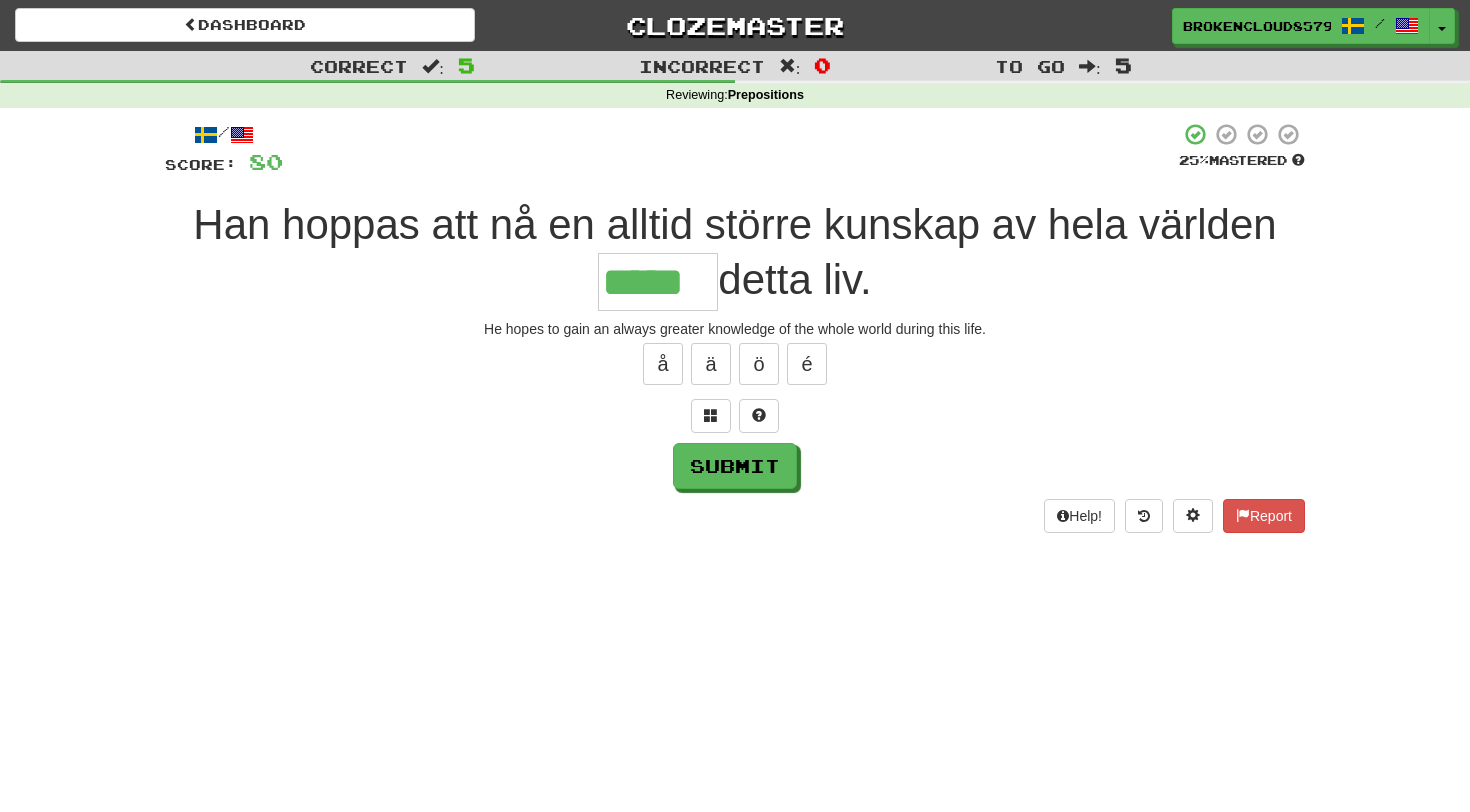 type on "*****" 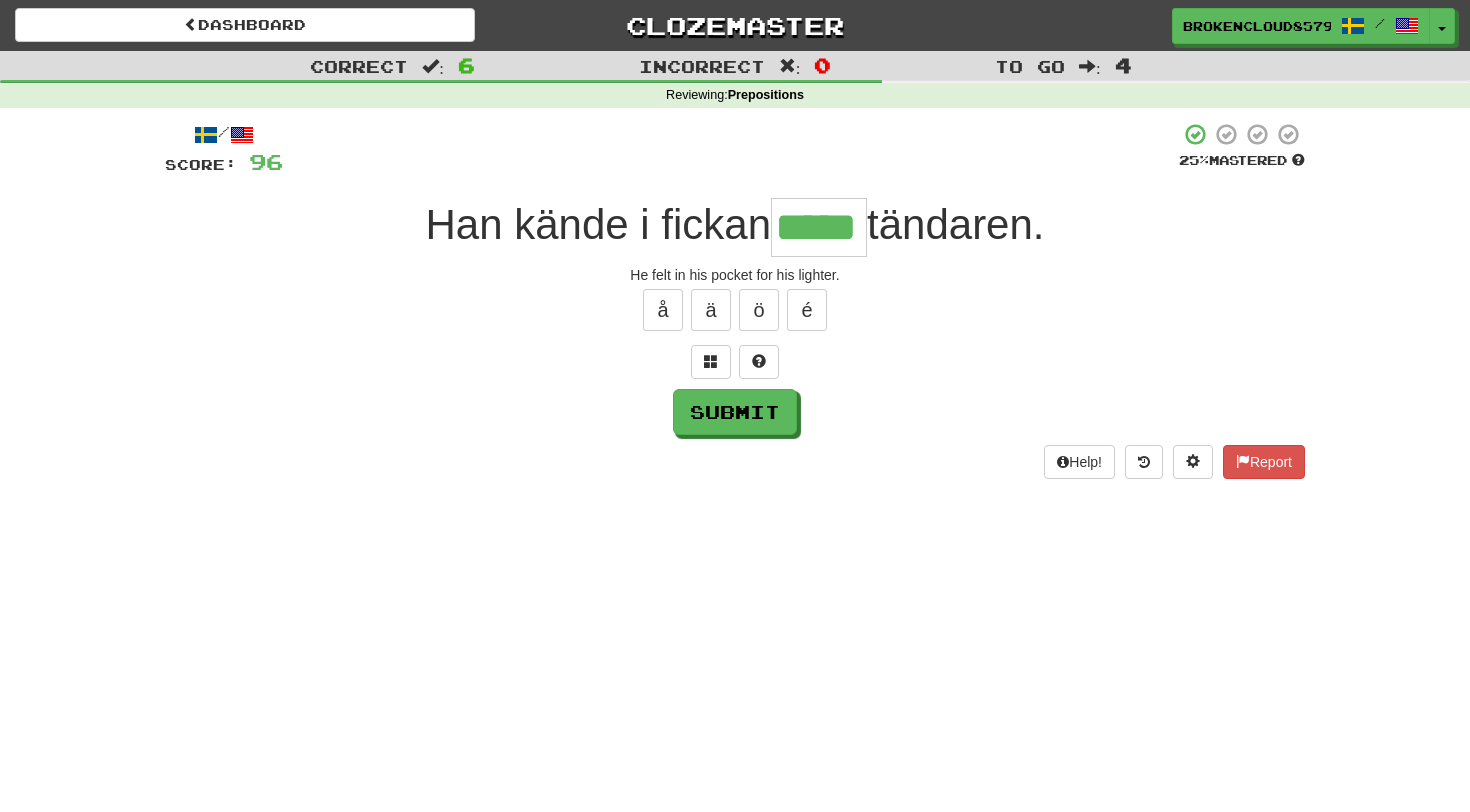type on "*****" 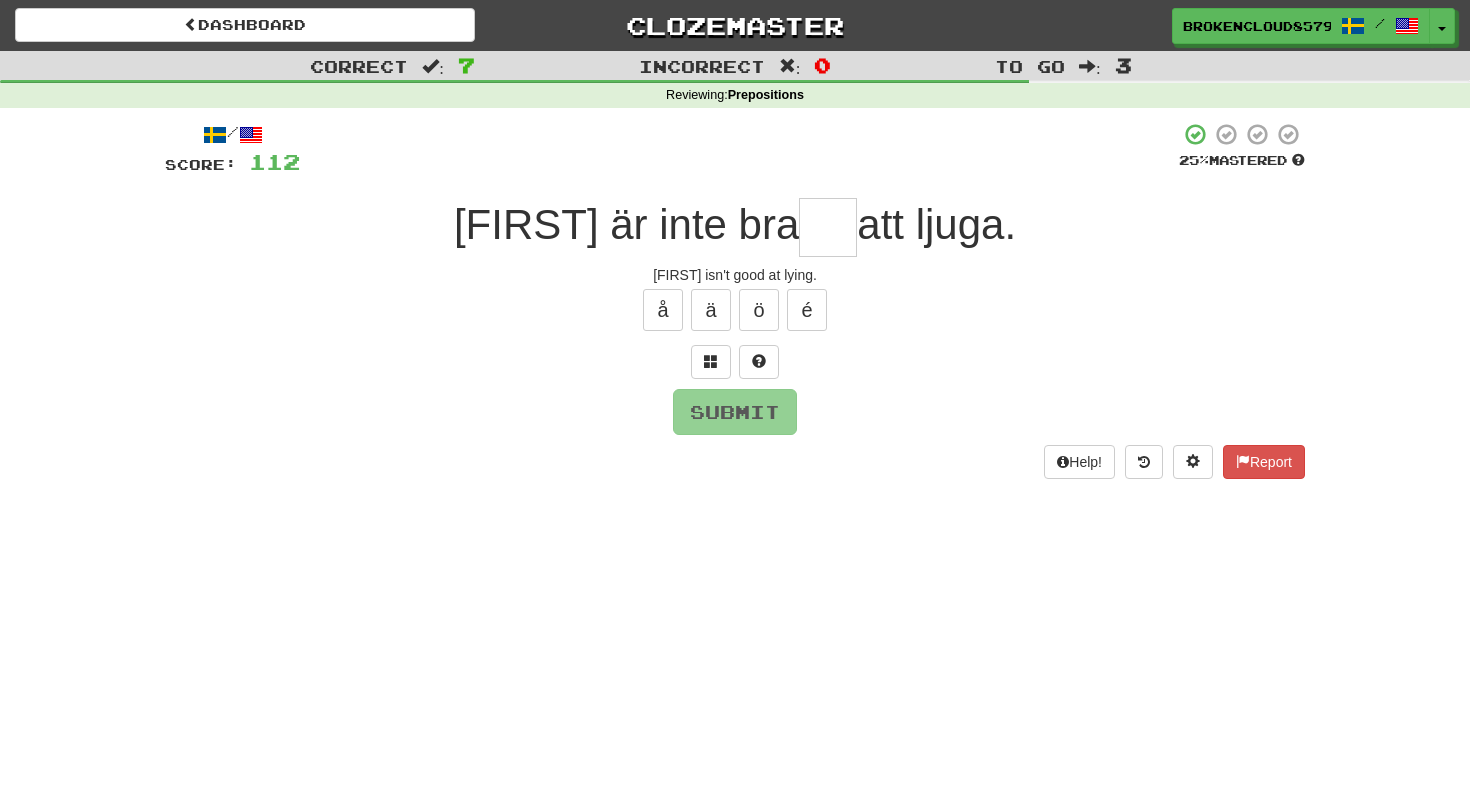 type on "*" 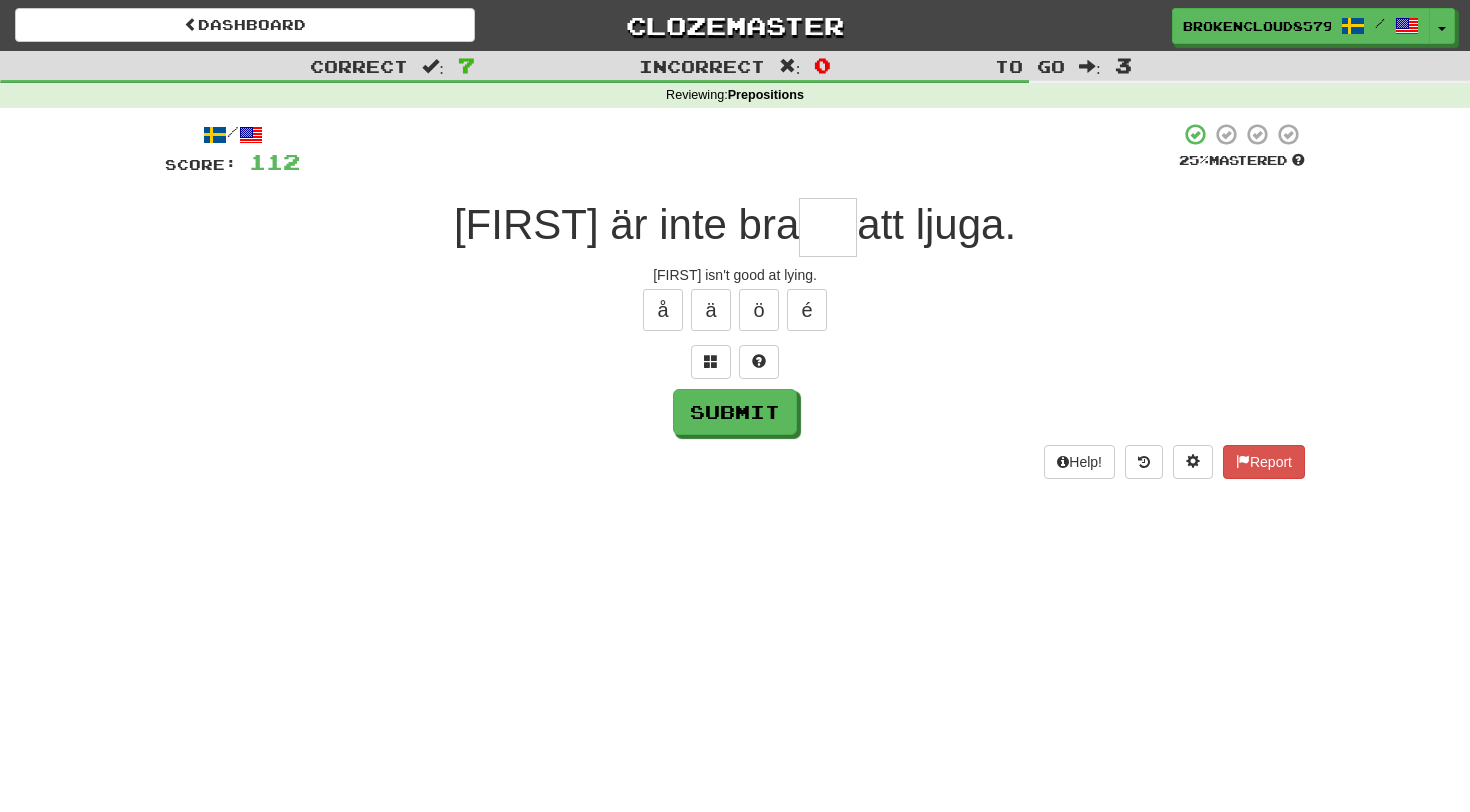 type on "*" 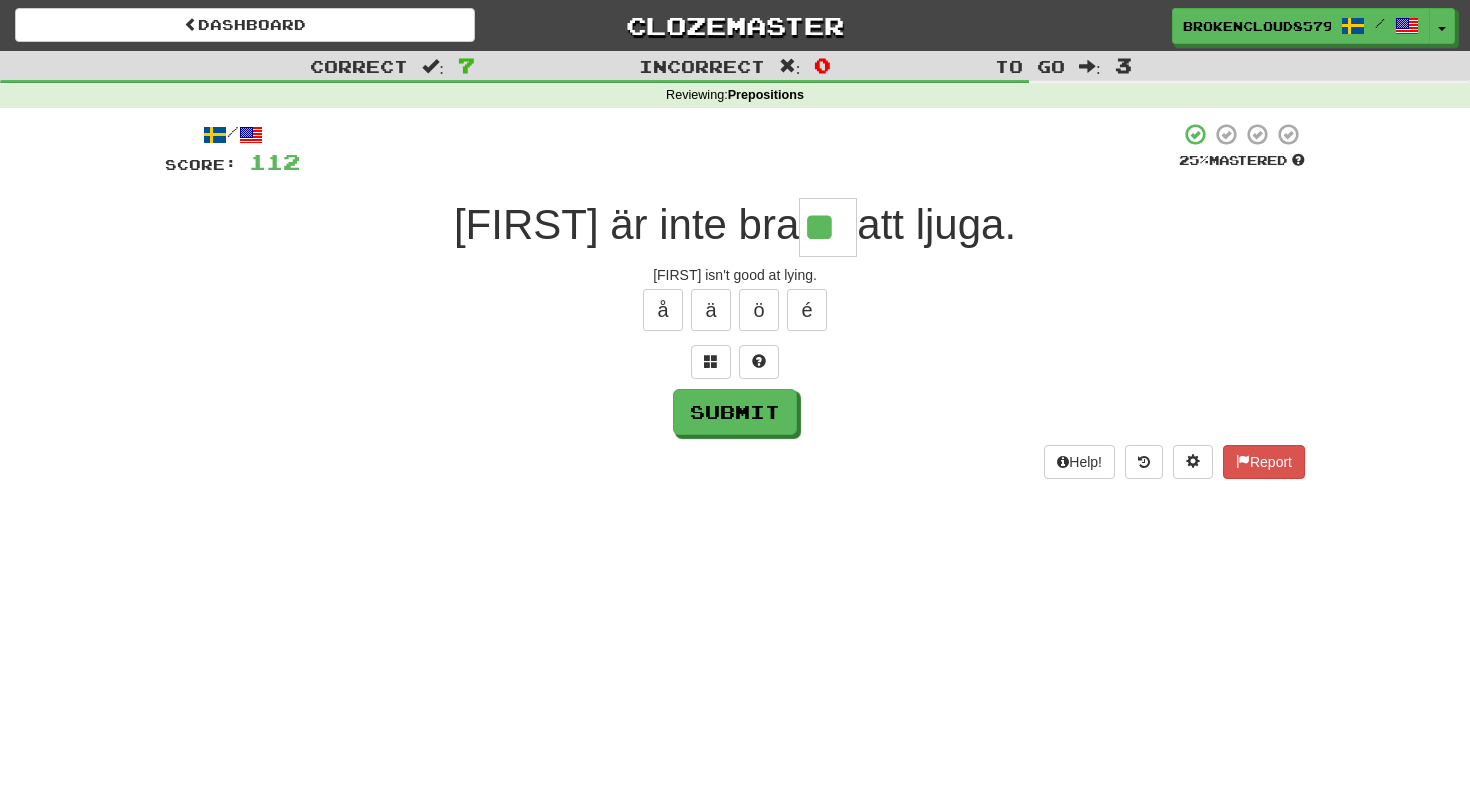 type on "**" 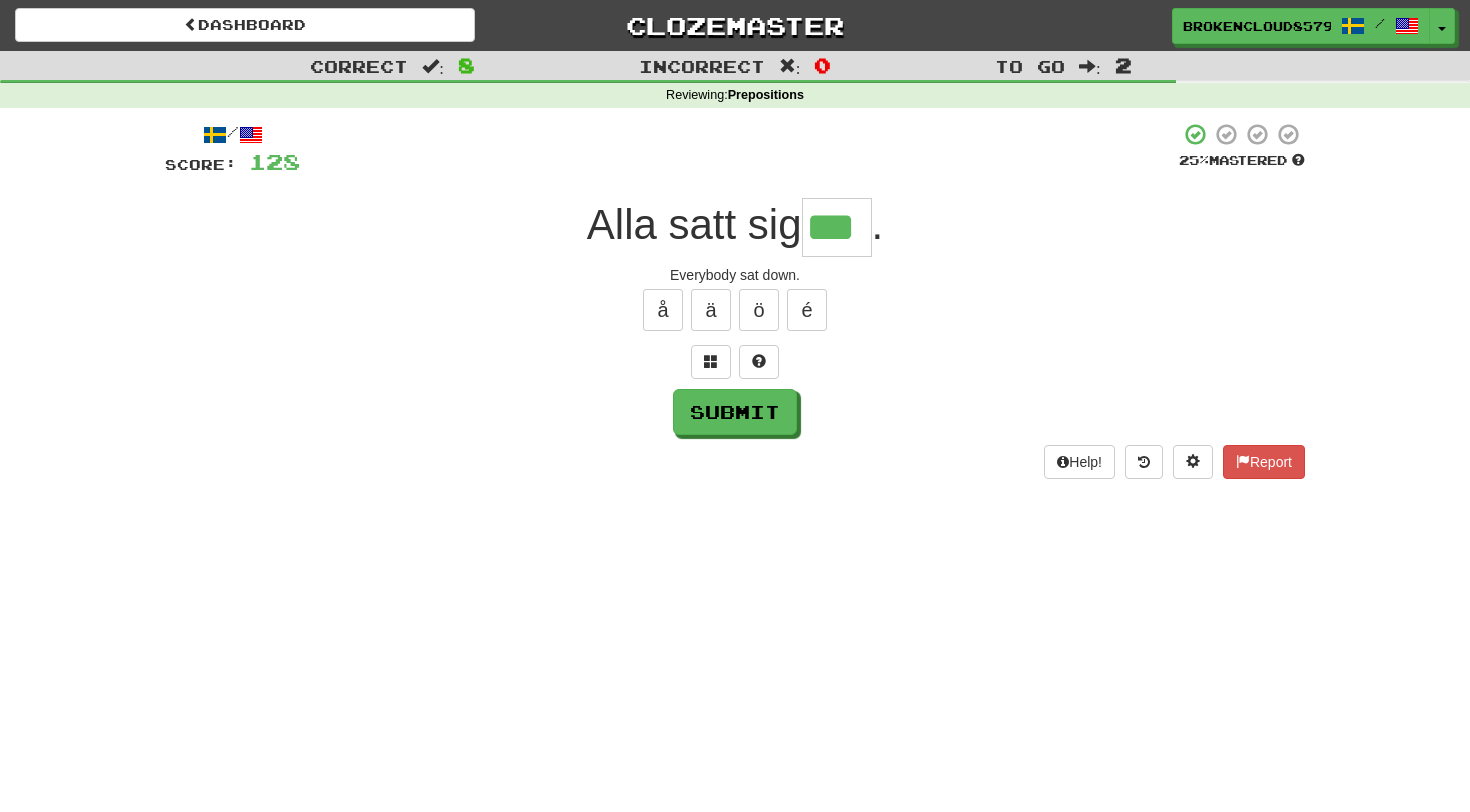 type on "***" 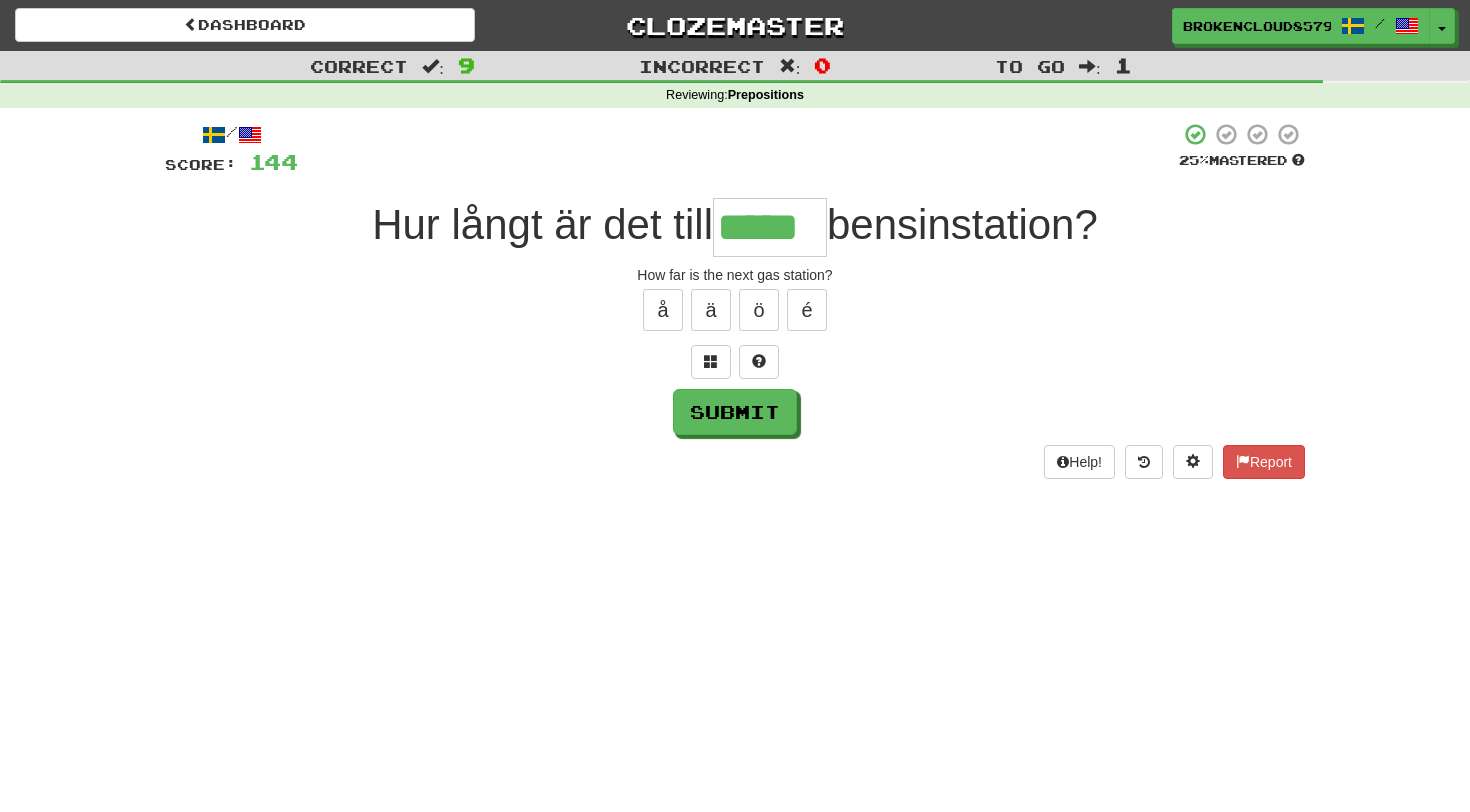 type on "*****" 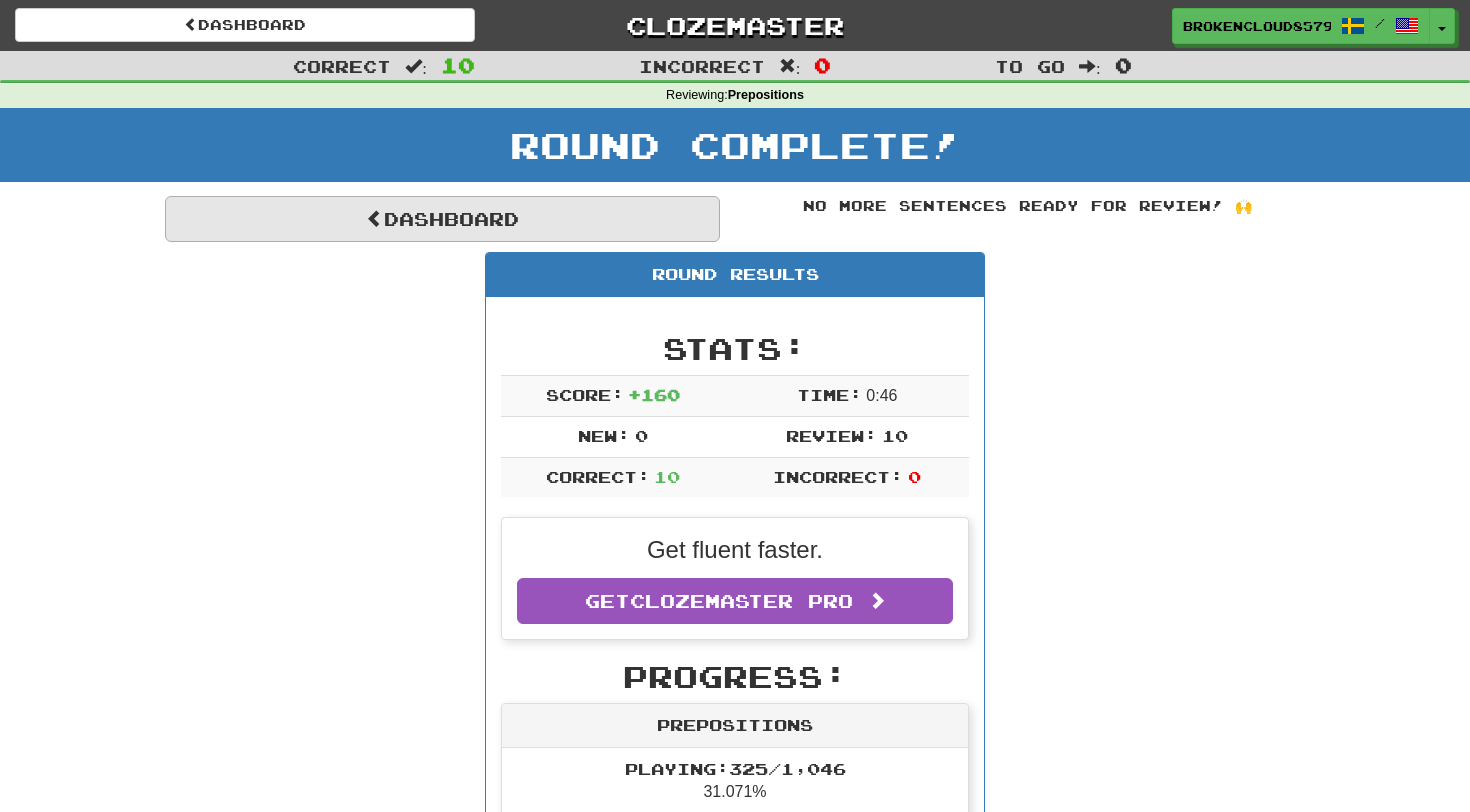 click on "Dashboard" at bounding box center [442, 219] 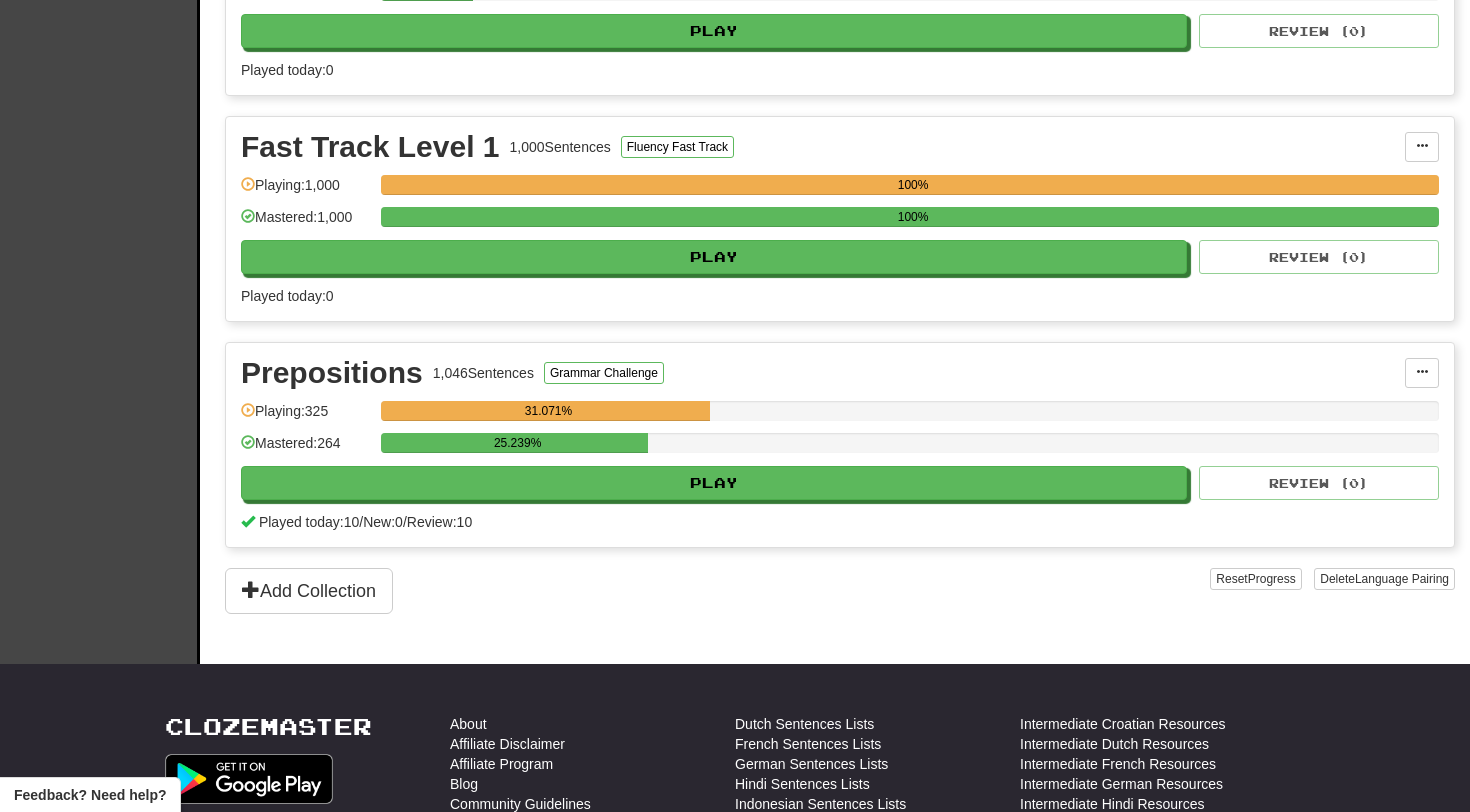 scroll, scrollTop: 619, scrollLeft: 0, axis: vertical 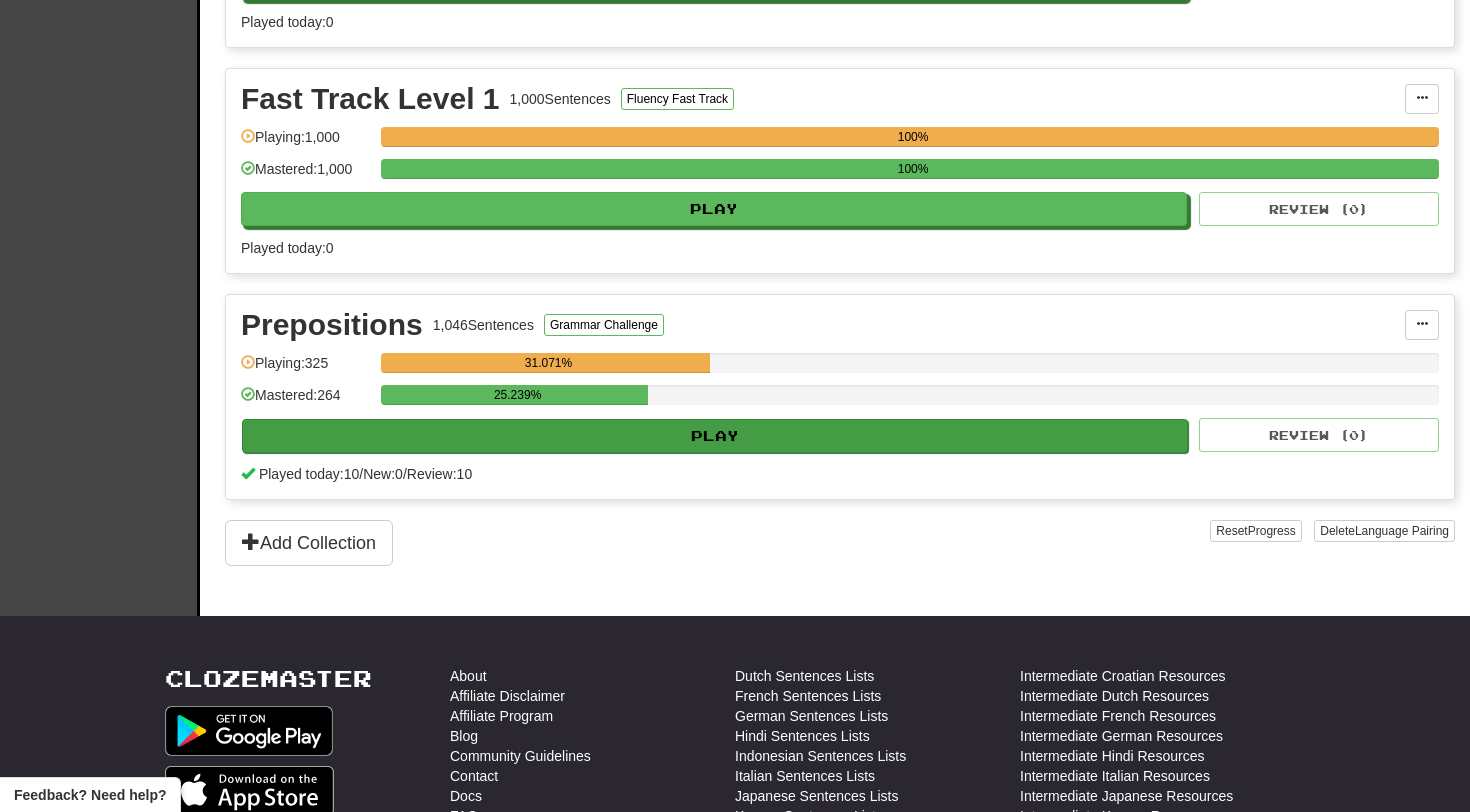 click on "Play" at bounding box center (715, 436) 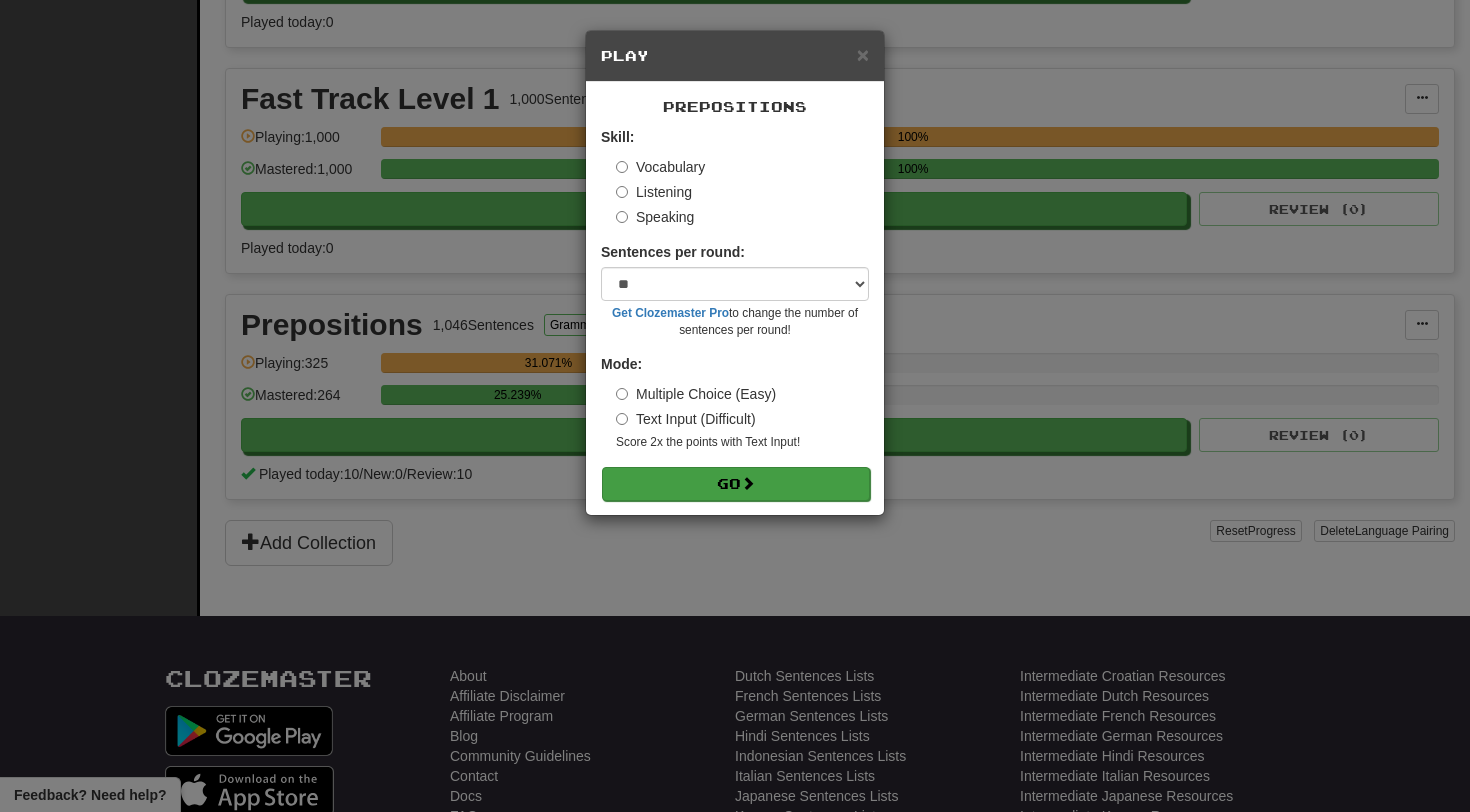 click at bounding box center [748, 483] 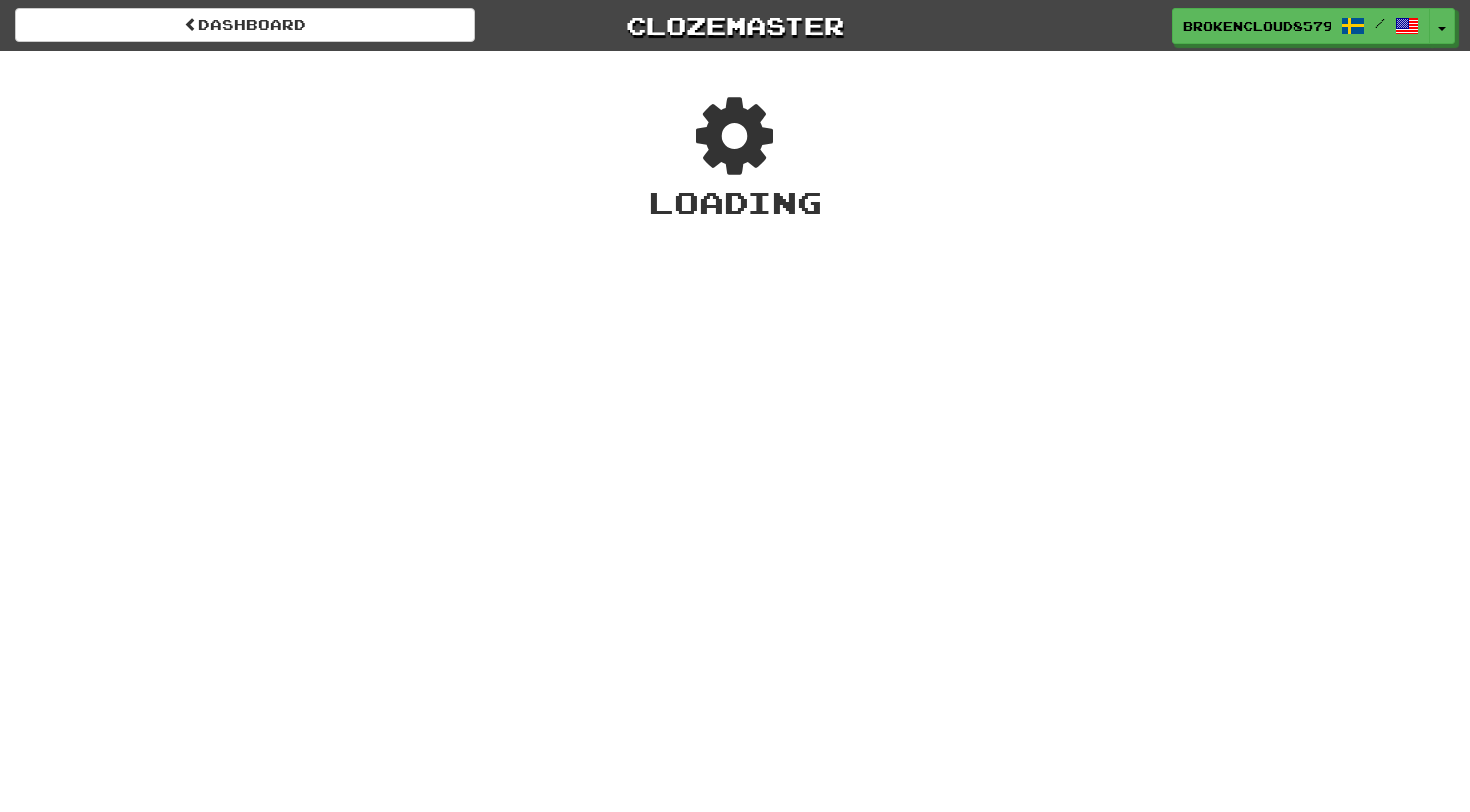 scroll, scrollTop: 0, scrollLeft: 0, axis: both 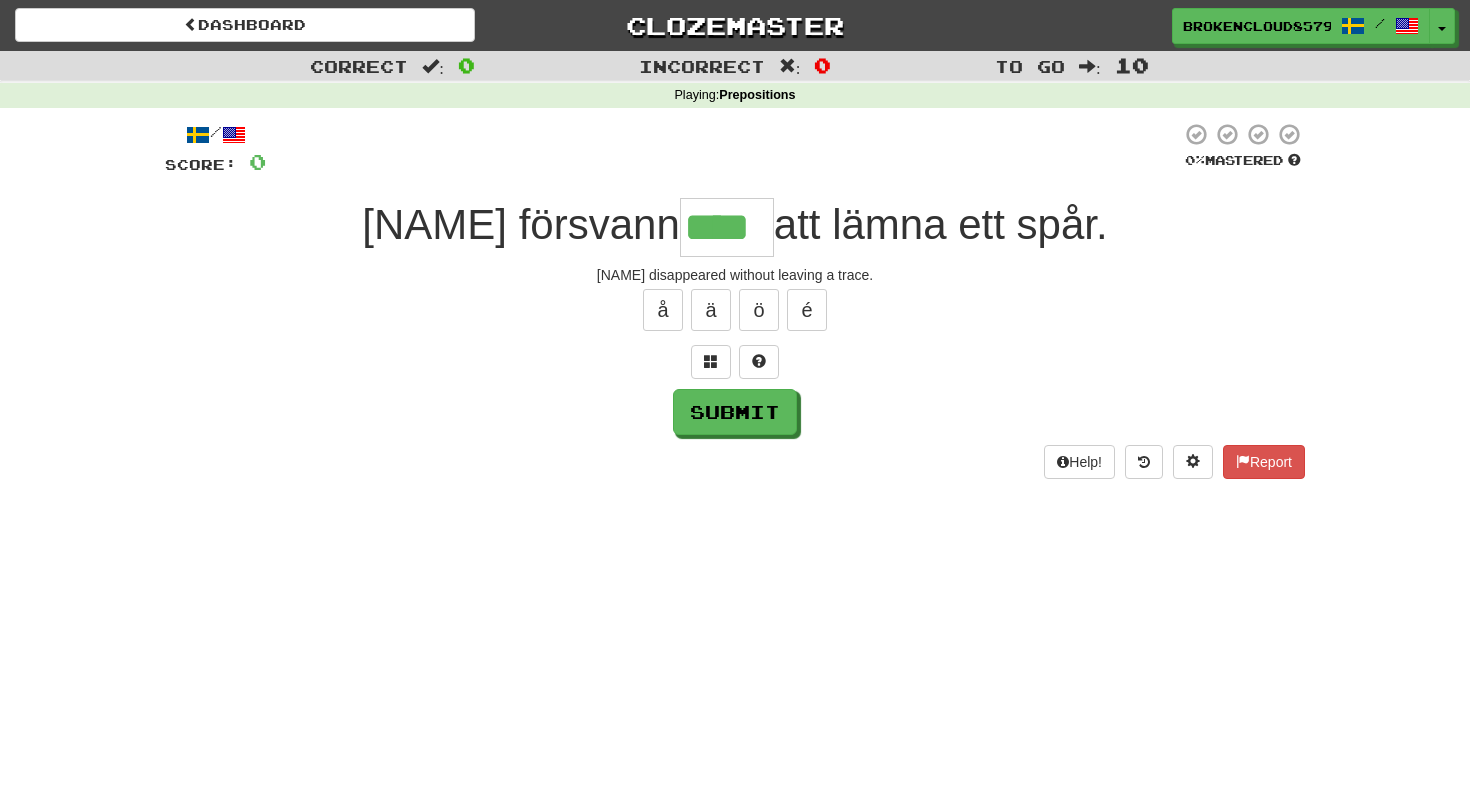type on "****" 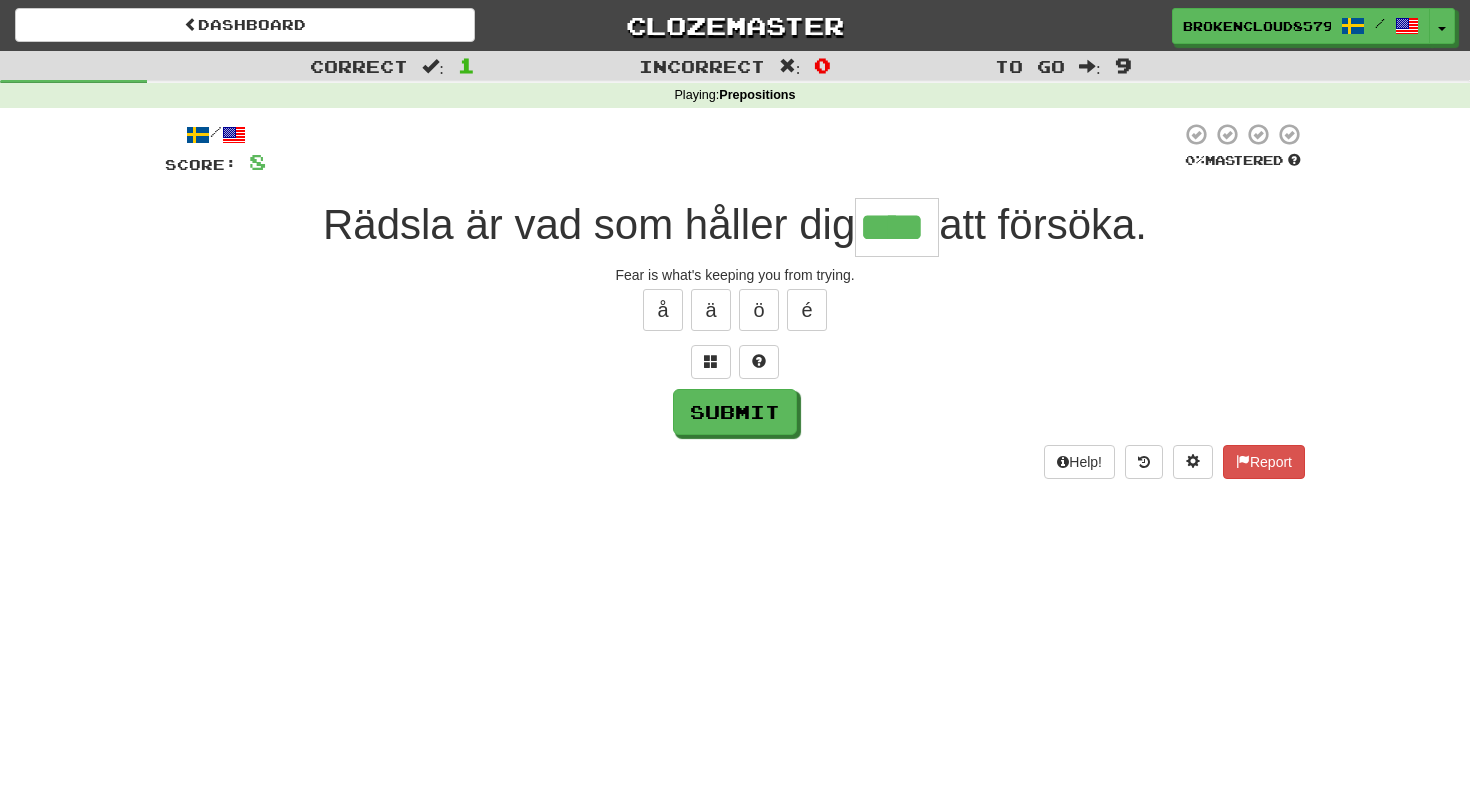 type on "****" 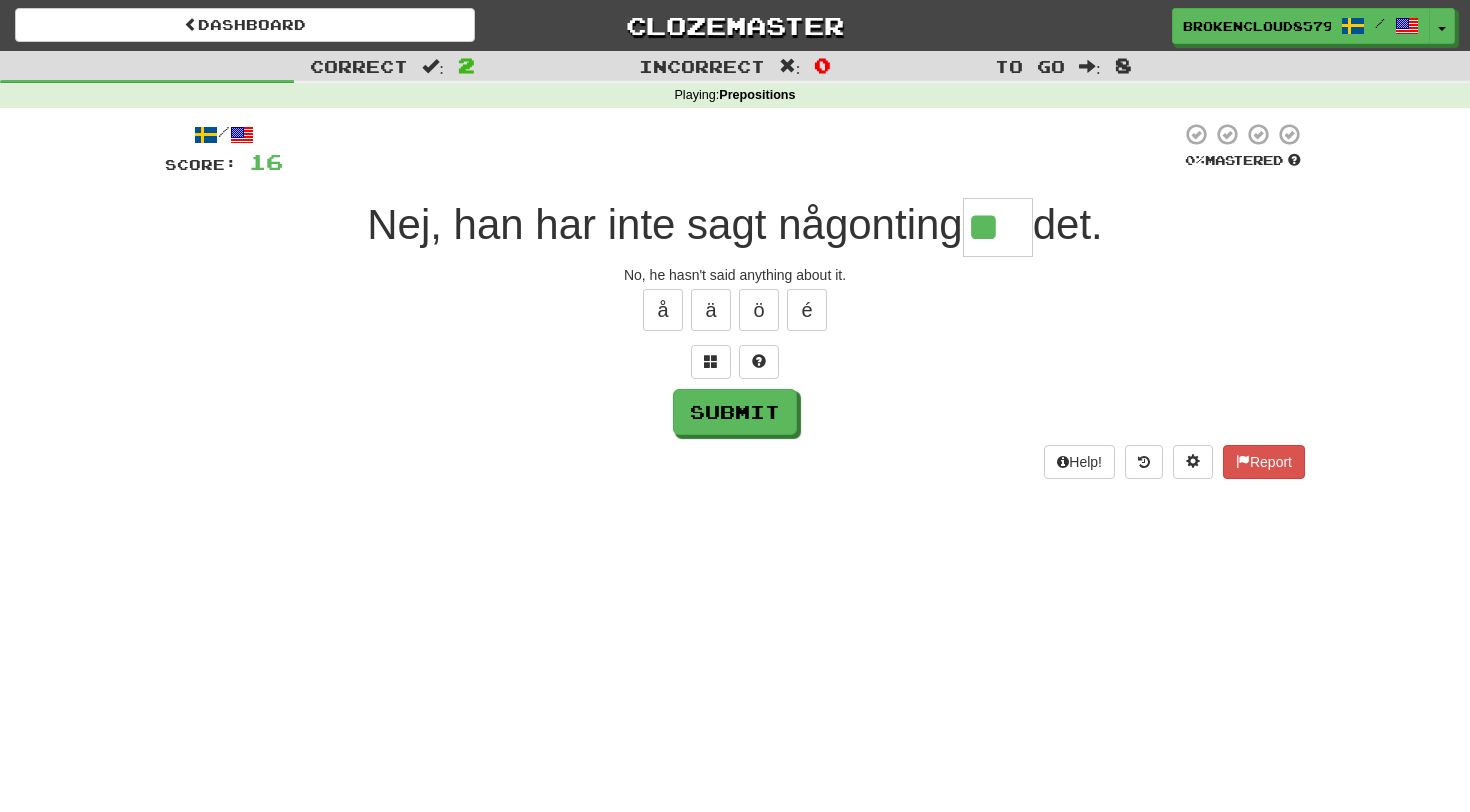 type on "**" 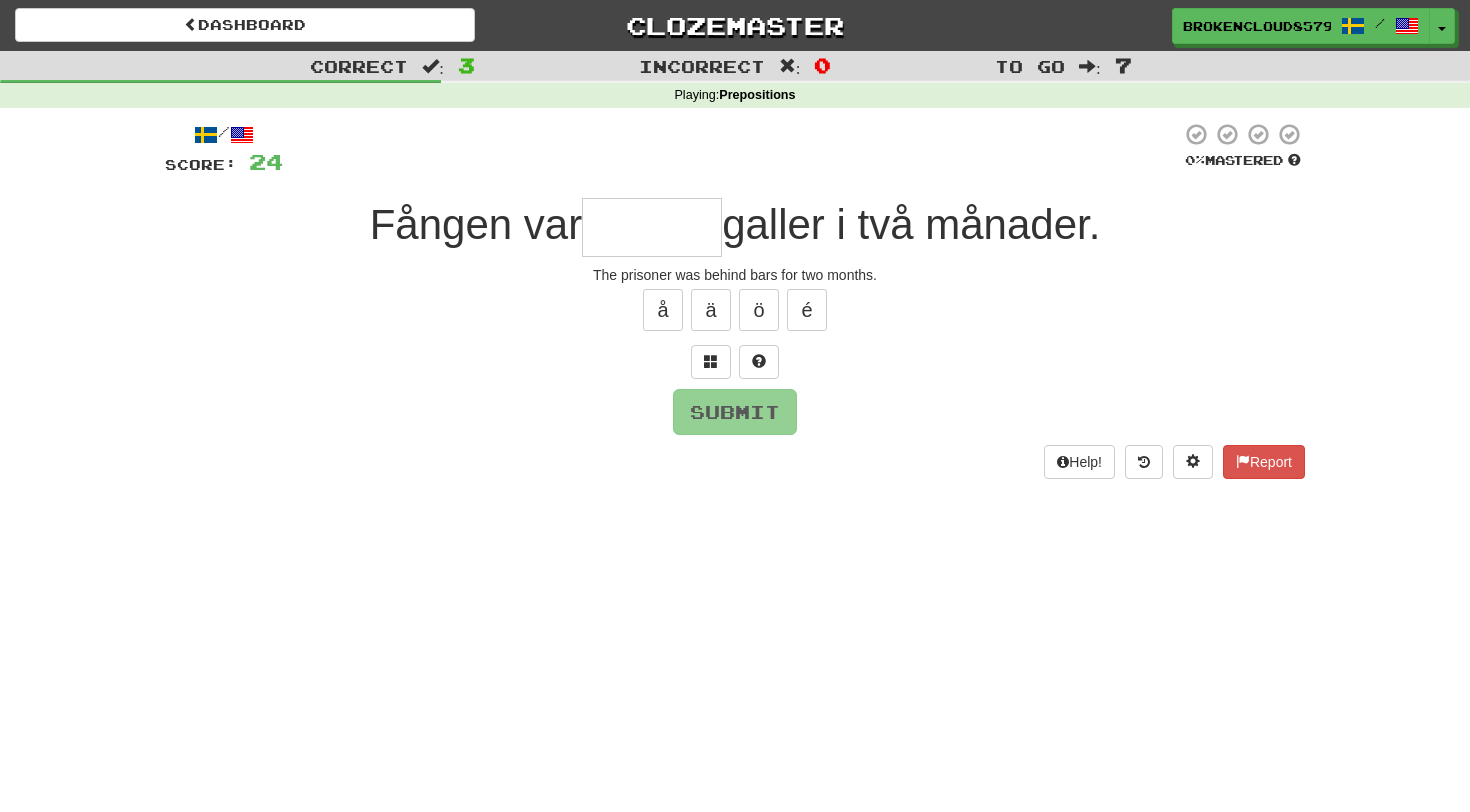 type on "*" 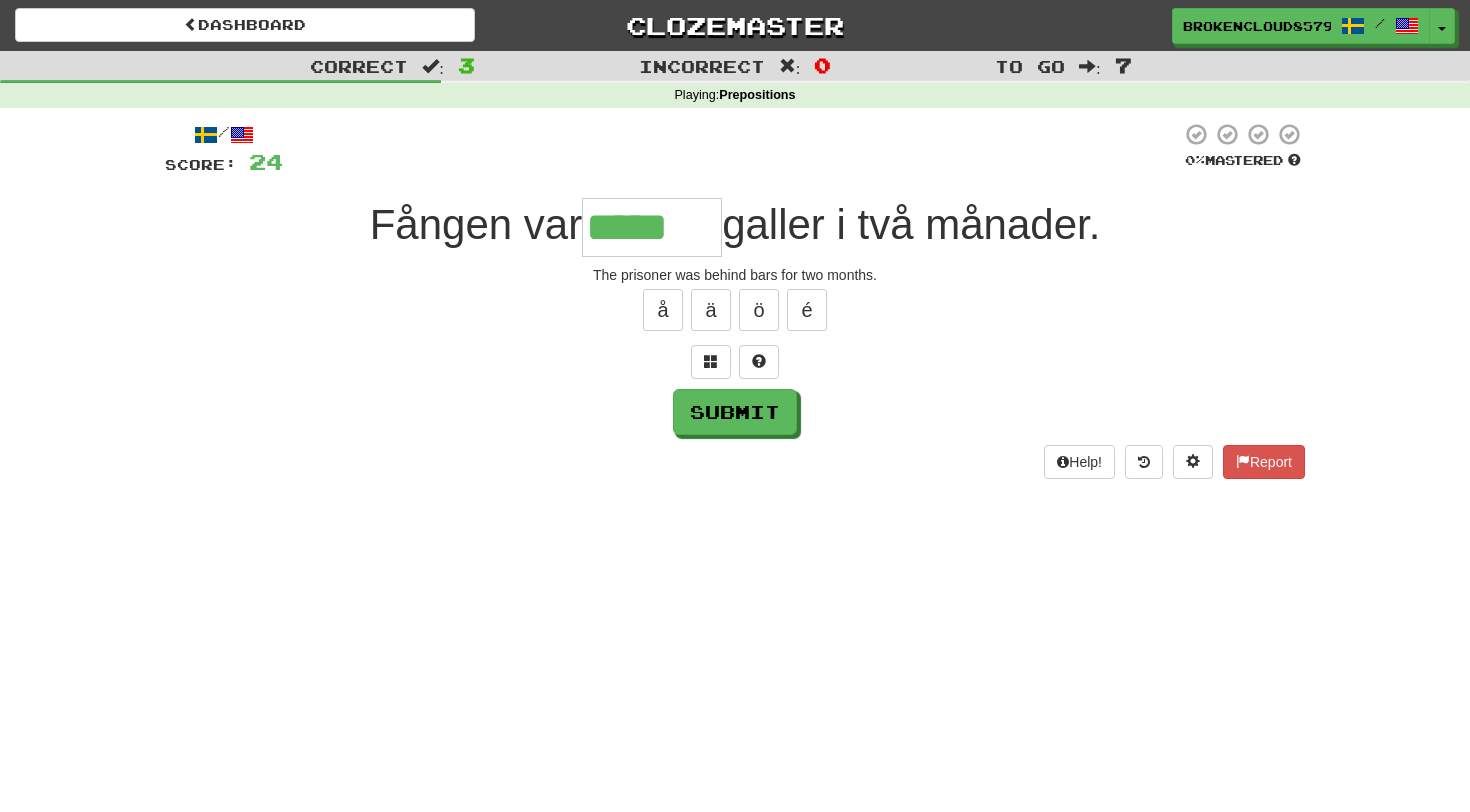 type on "*****" 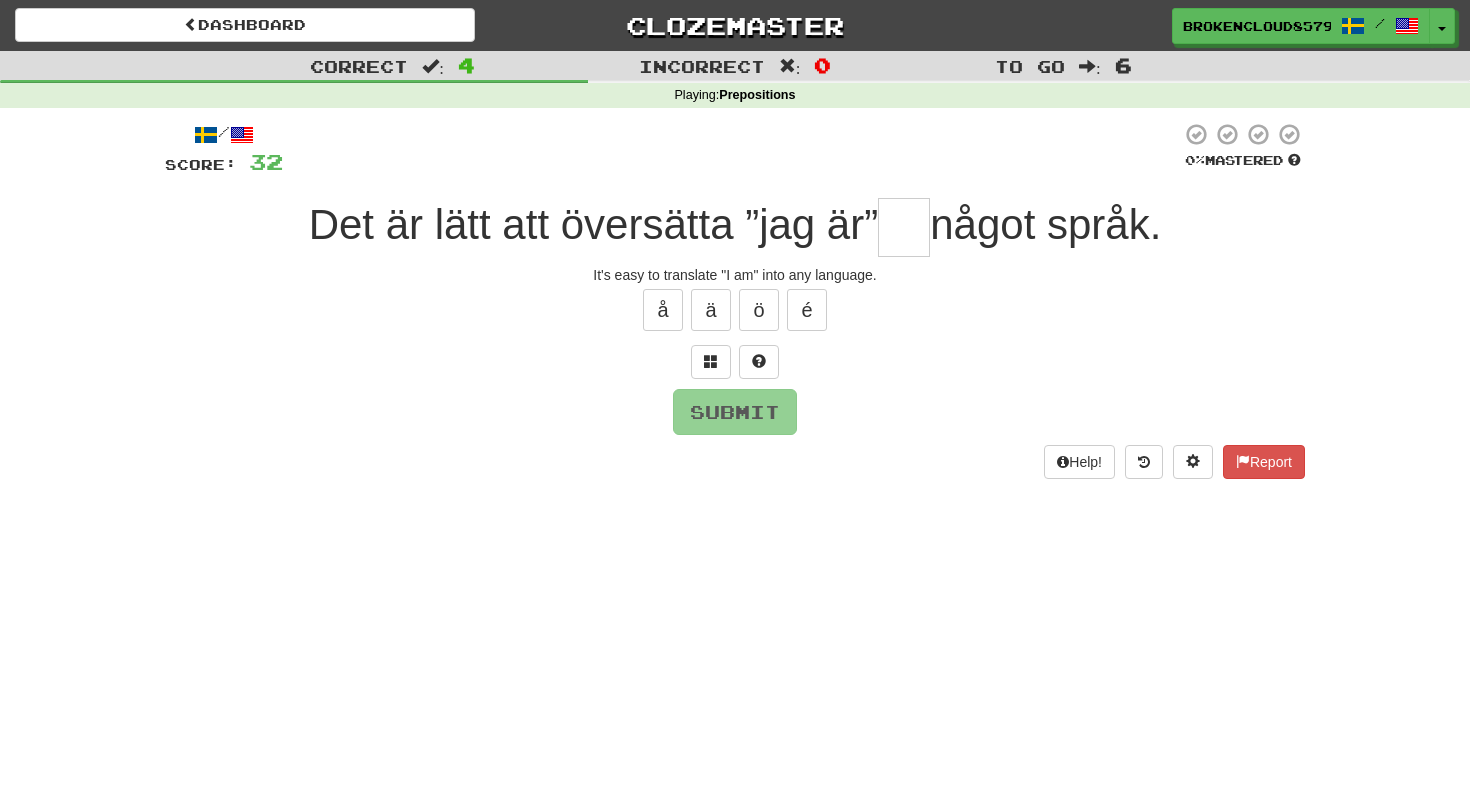 type on "*" 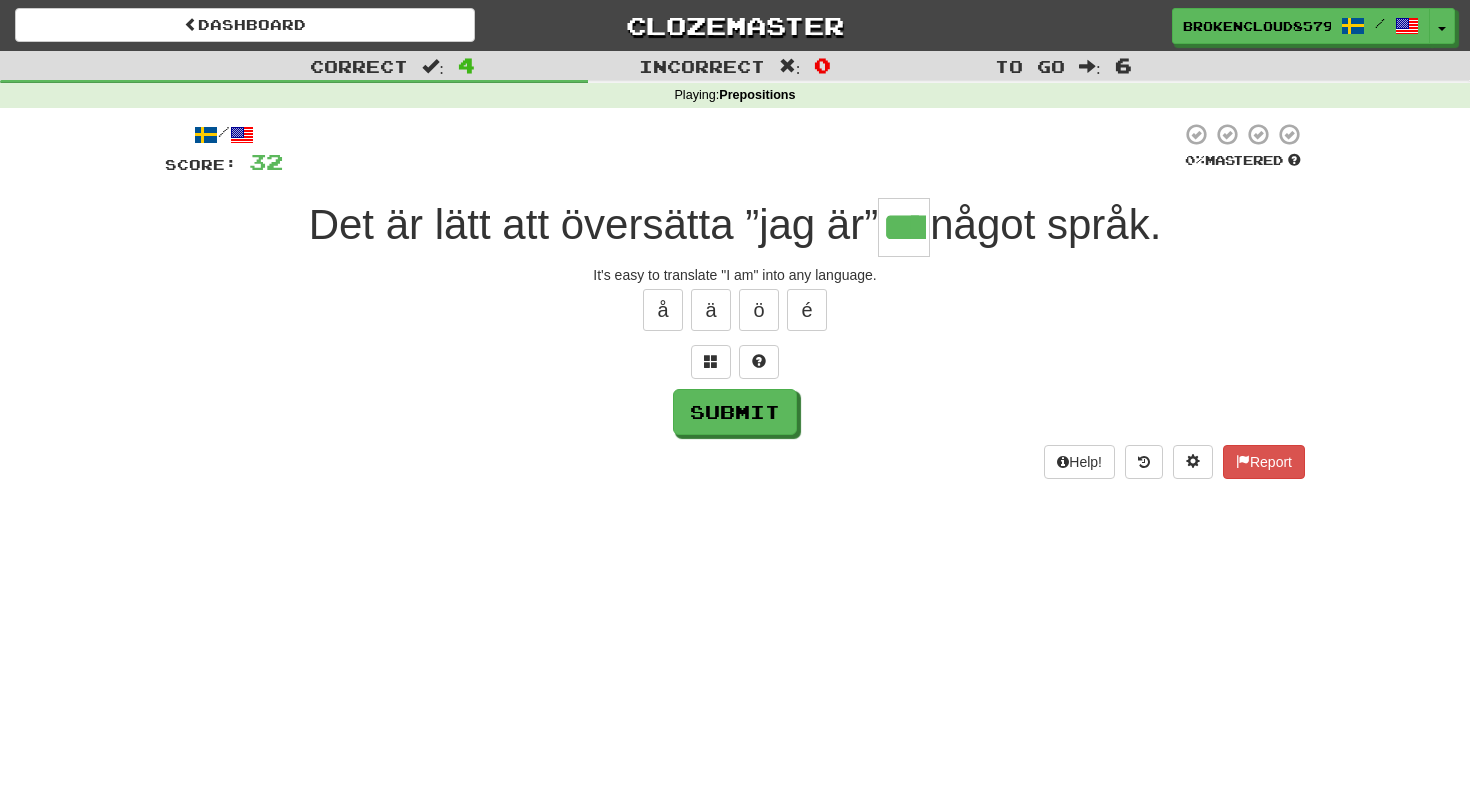 type on "****" 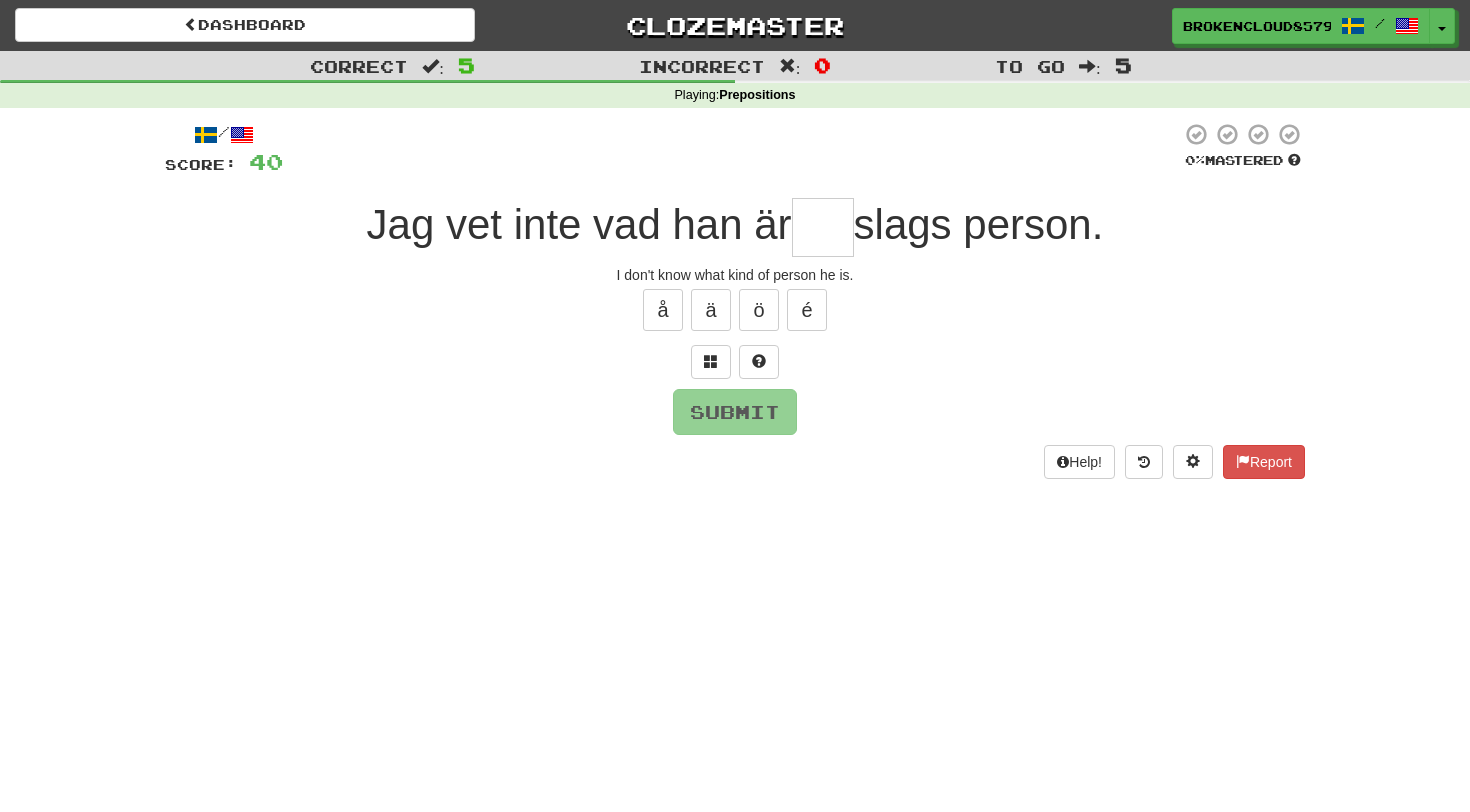 type on "*" 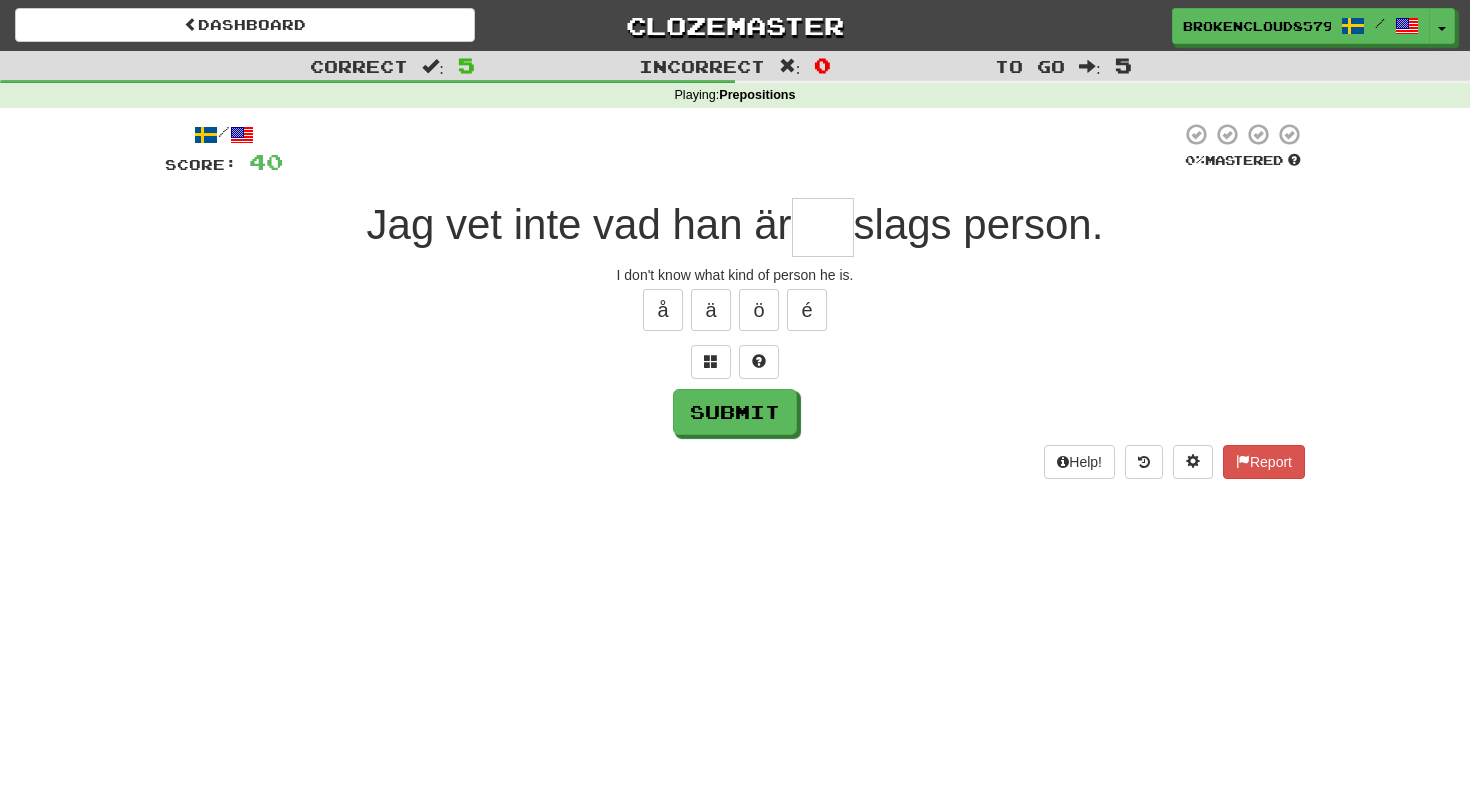 type on "*" 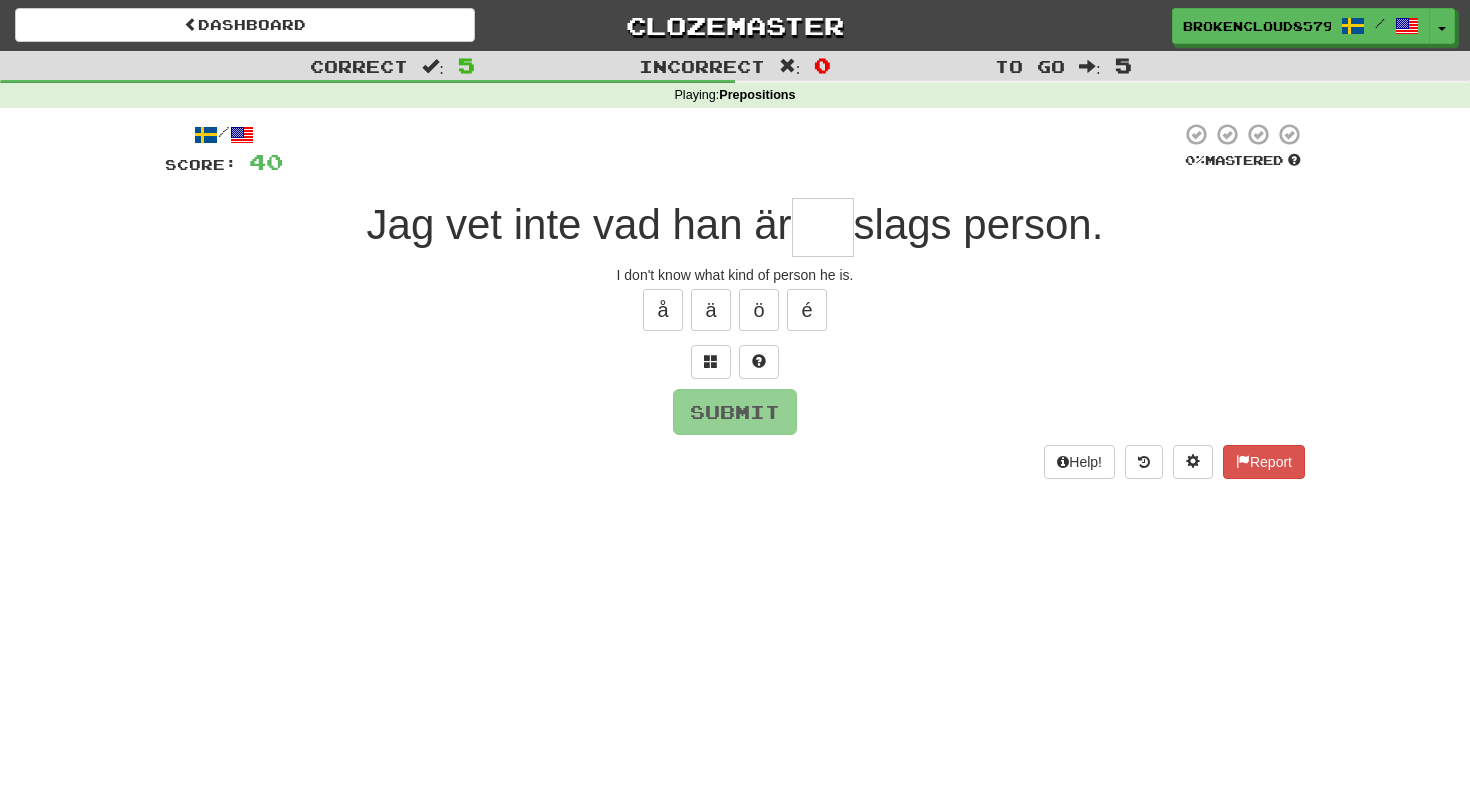 type on "*" 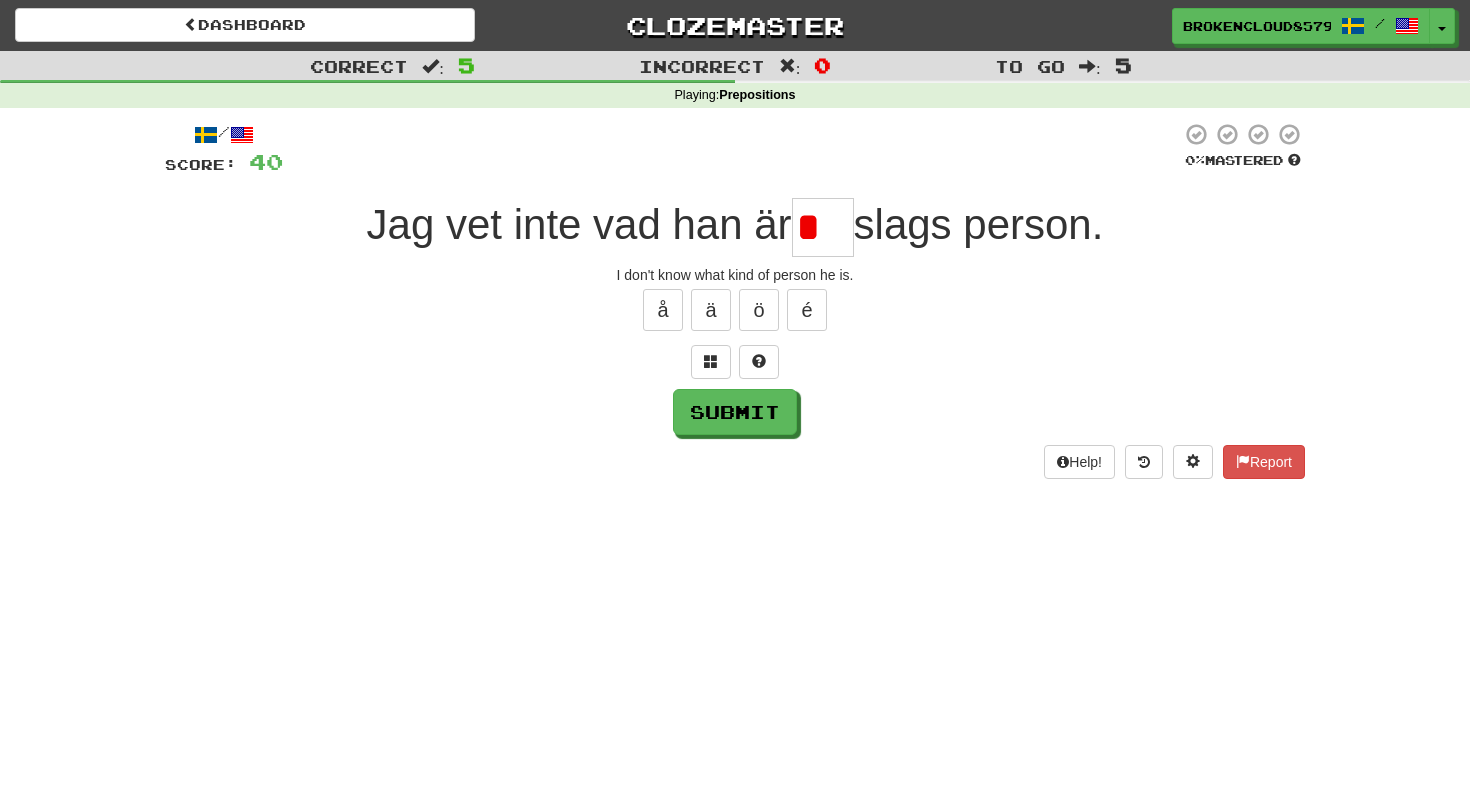 type on "*" 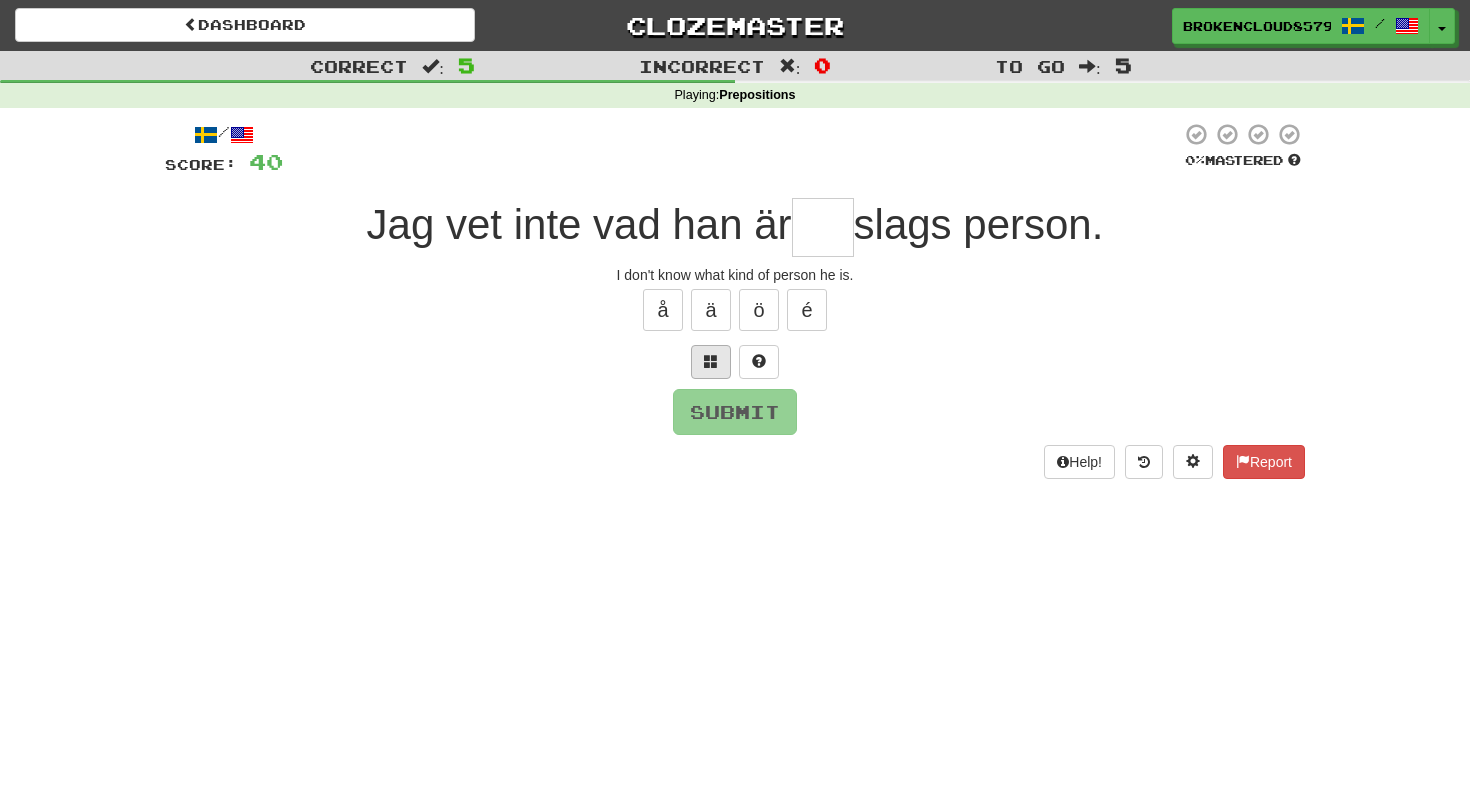 click at bounding box center [711, 362] 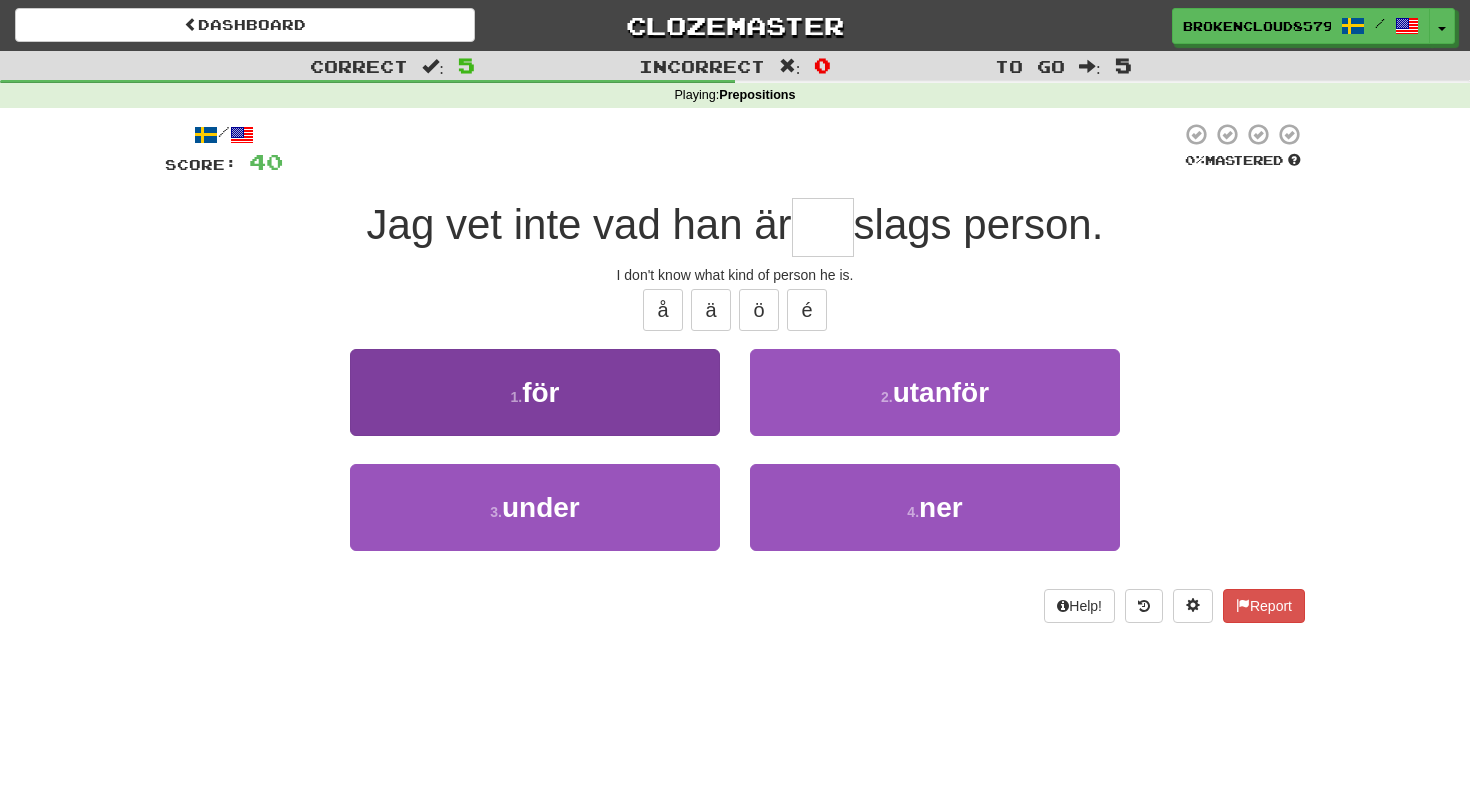 click on "1 .  för" at bounding box center [535, 392] 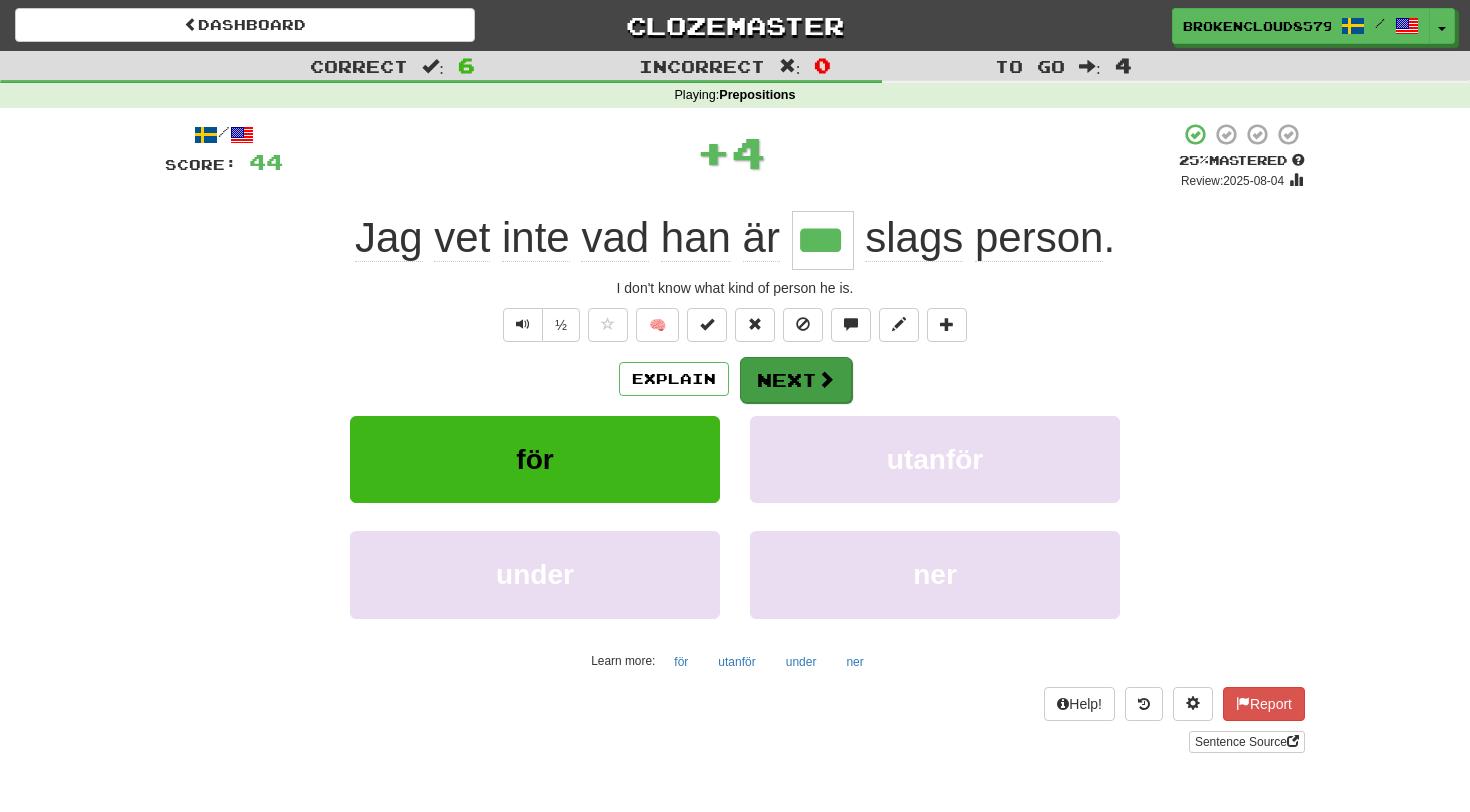 click on "Next" at bounding box center [796, 380] 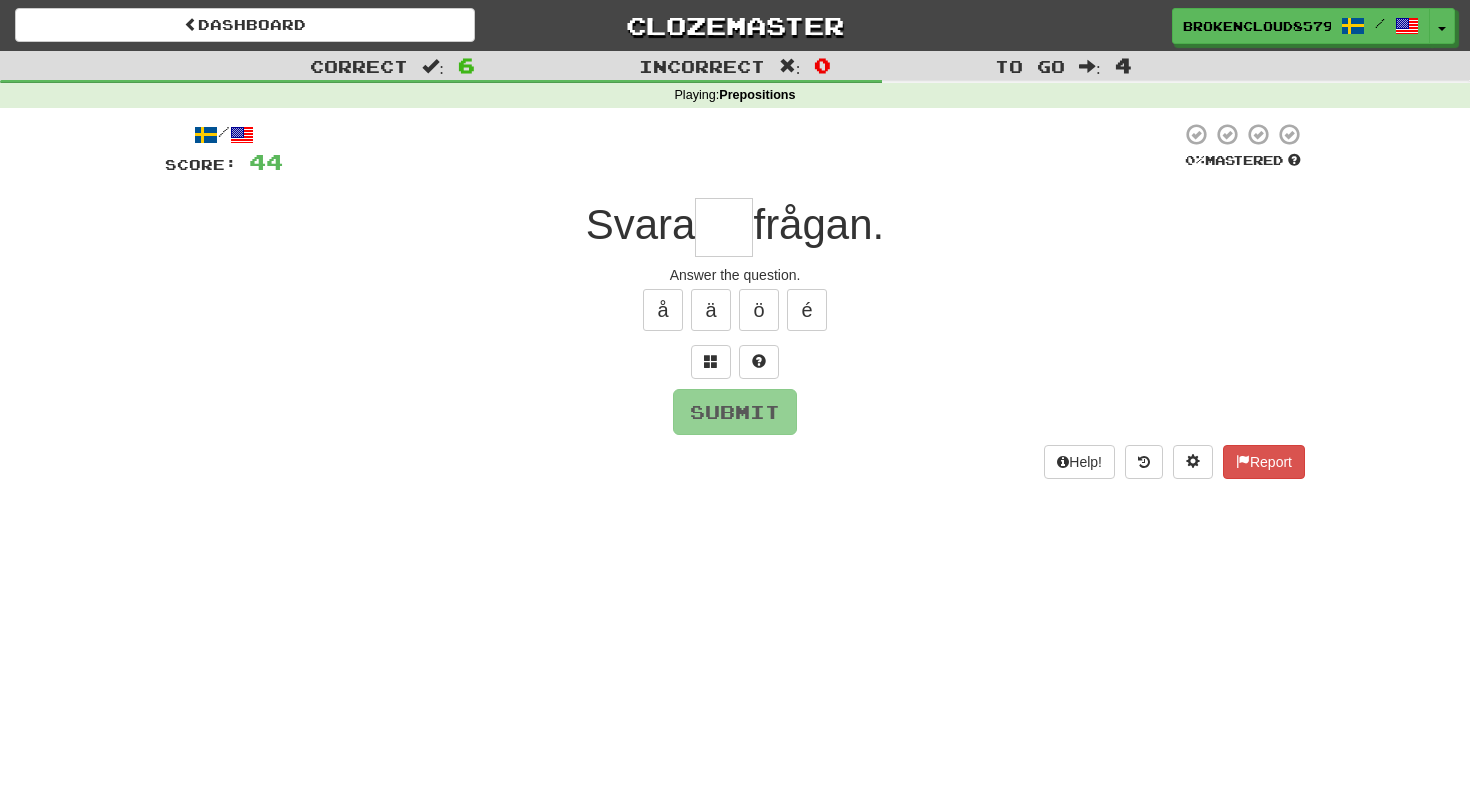 type on "*" 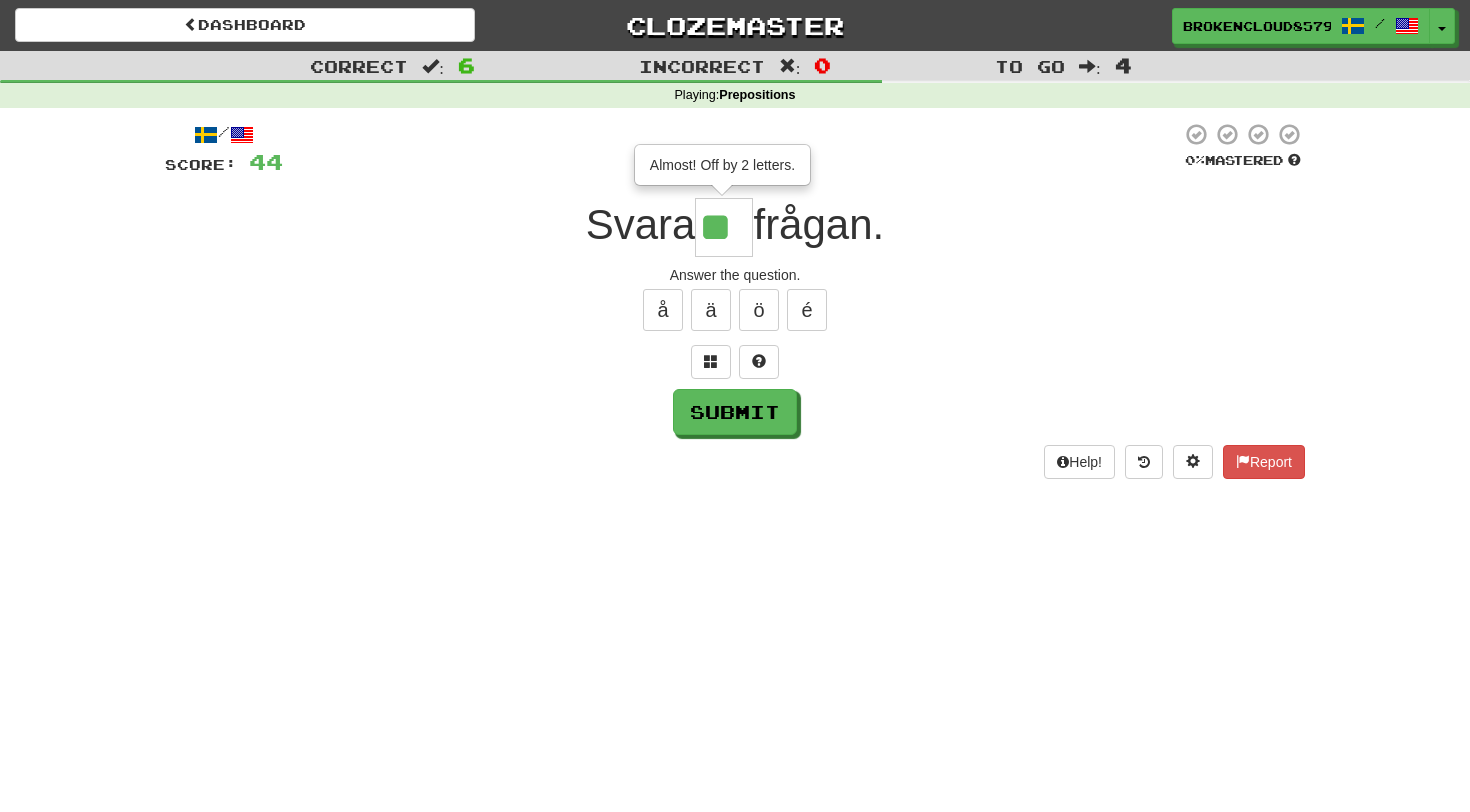 type on "**" 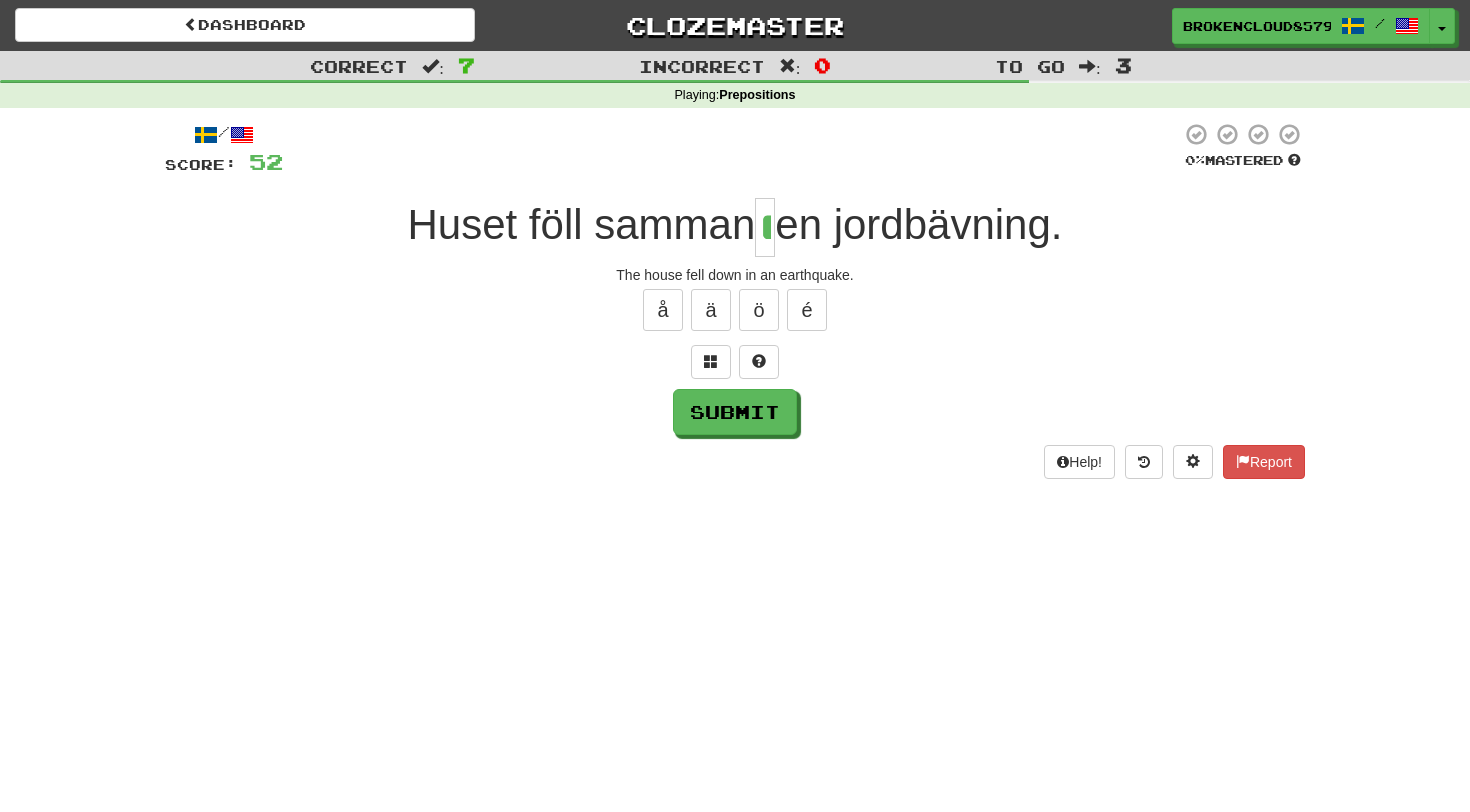 type on "*" 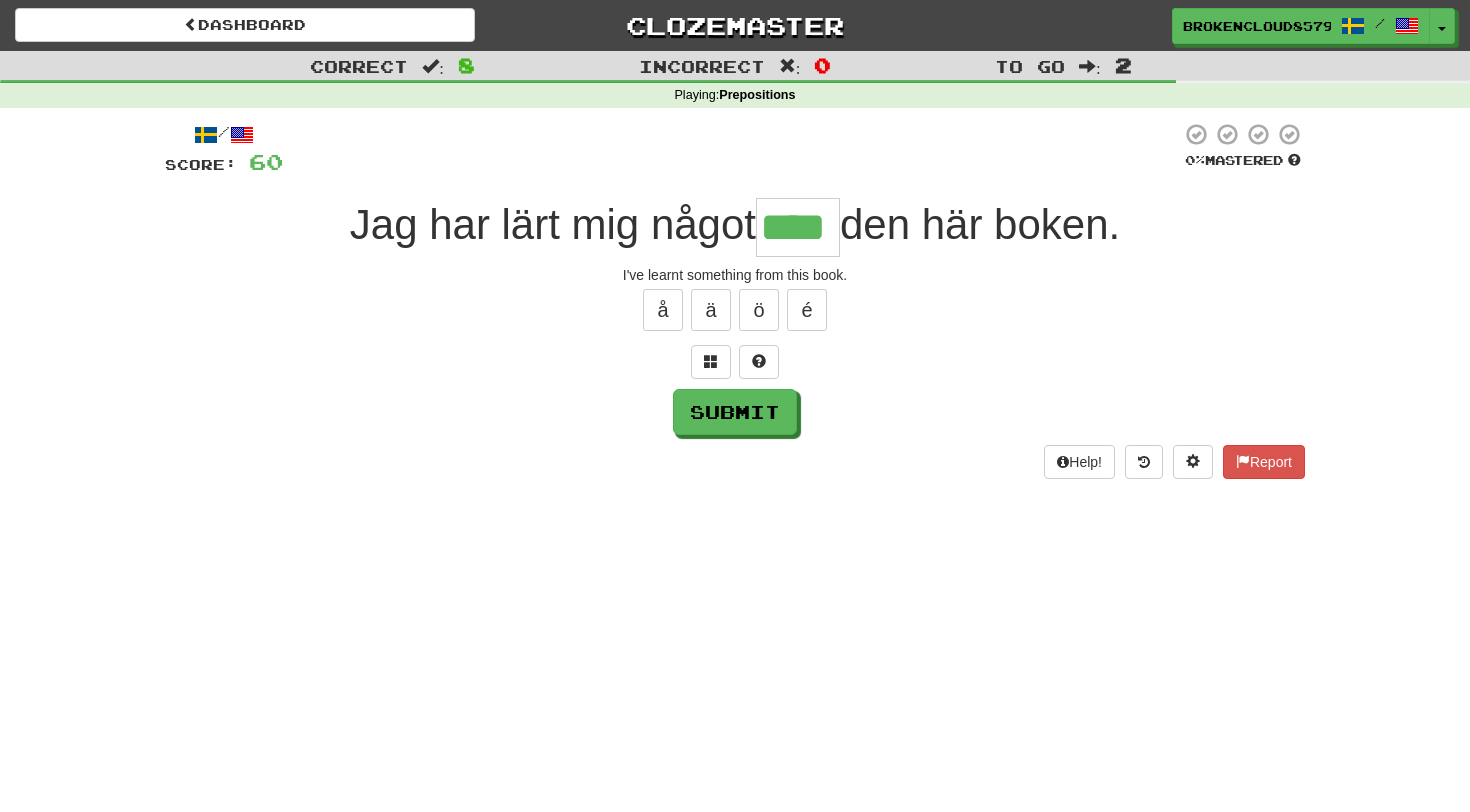 type on "****" 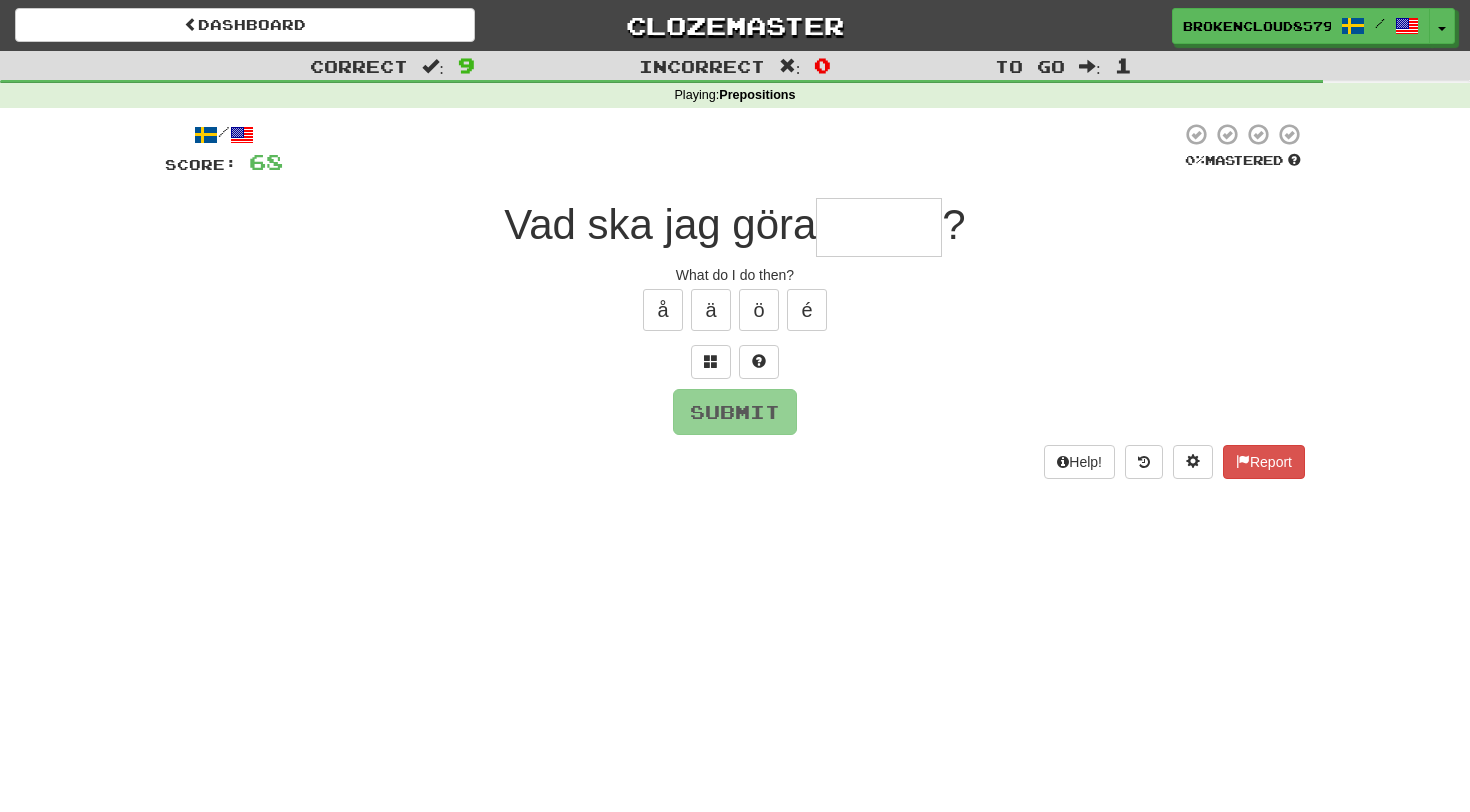 type on "*" 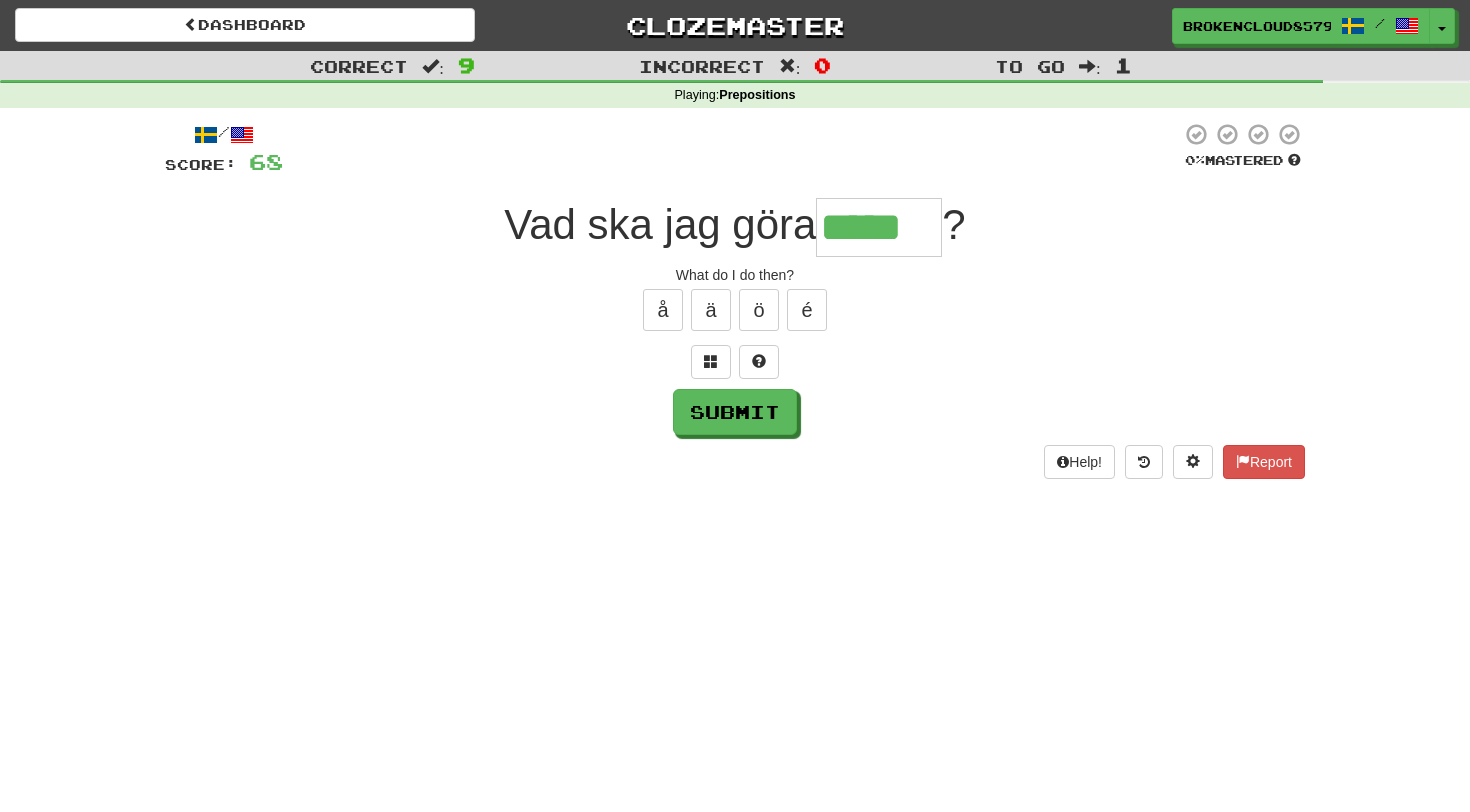 type on "*****" 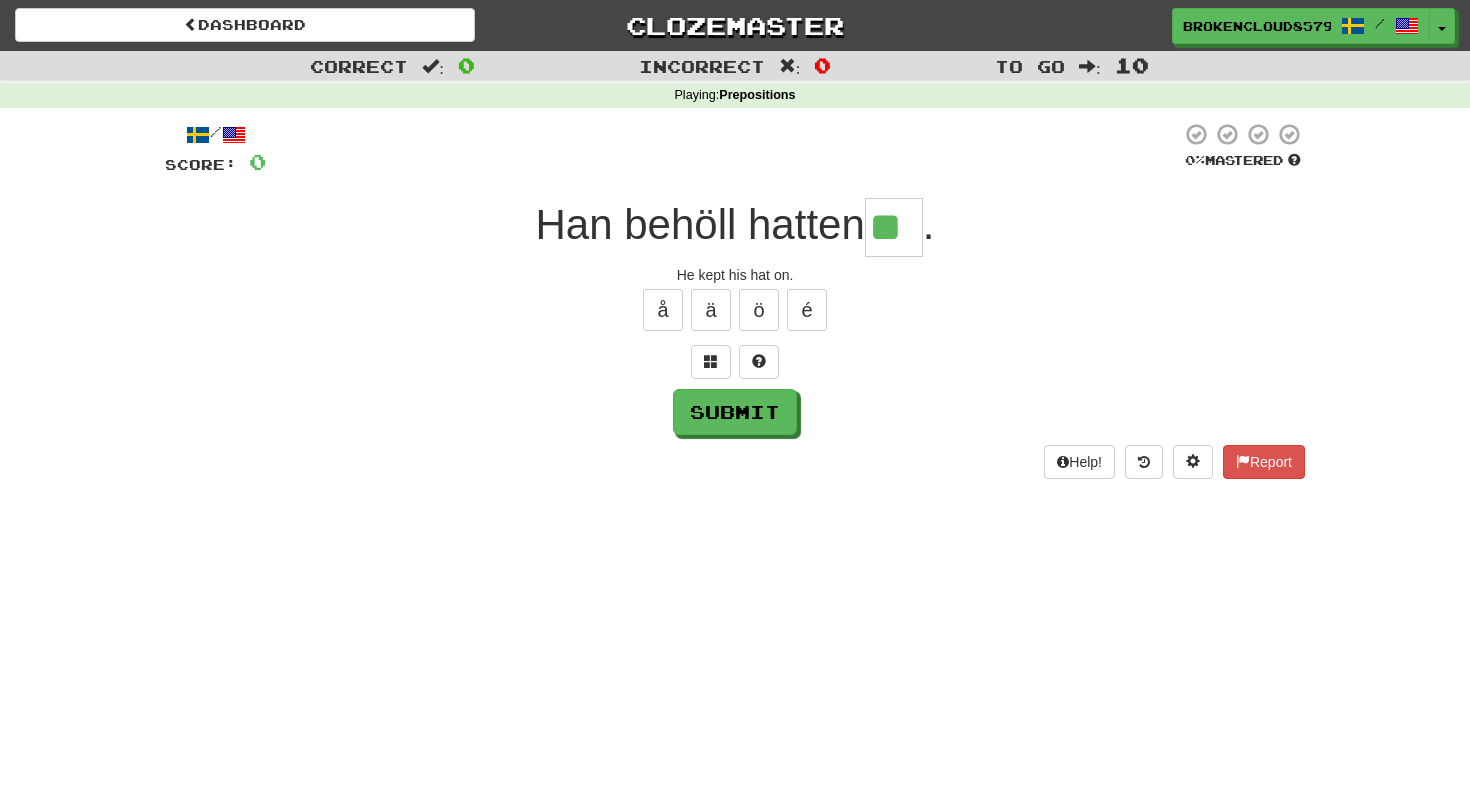 type on "**" 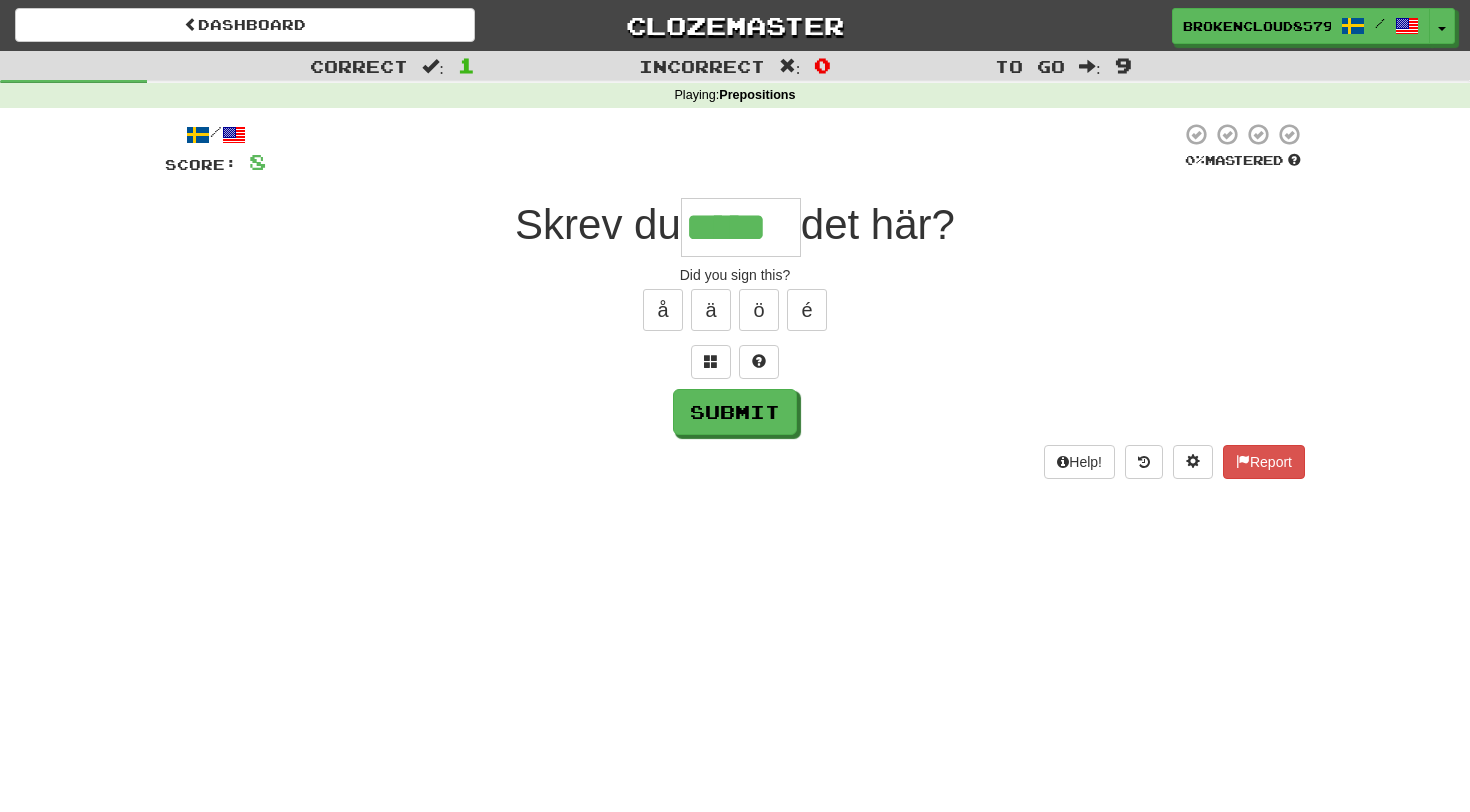 type on "*****" 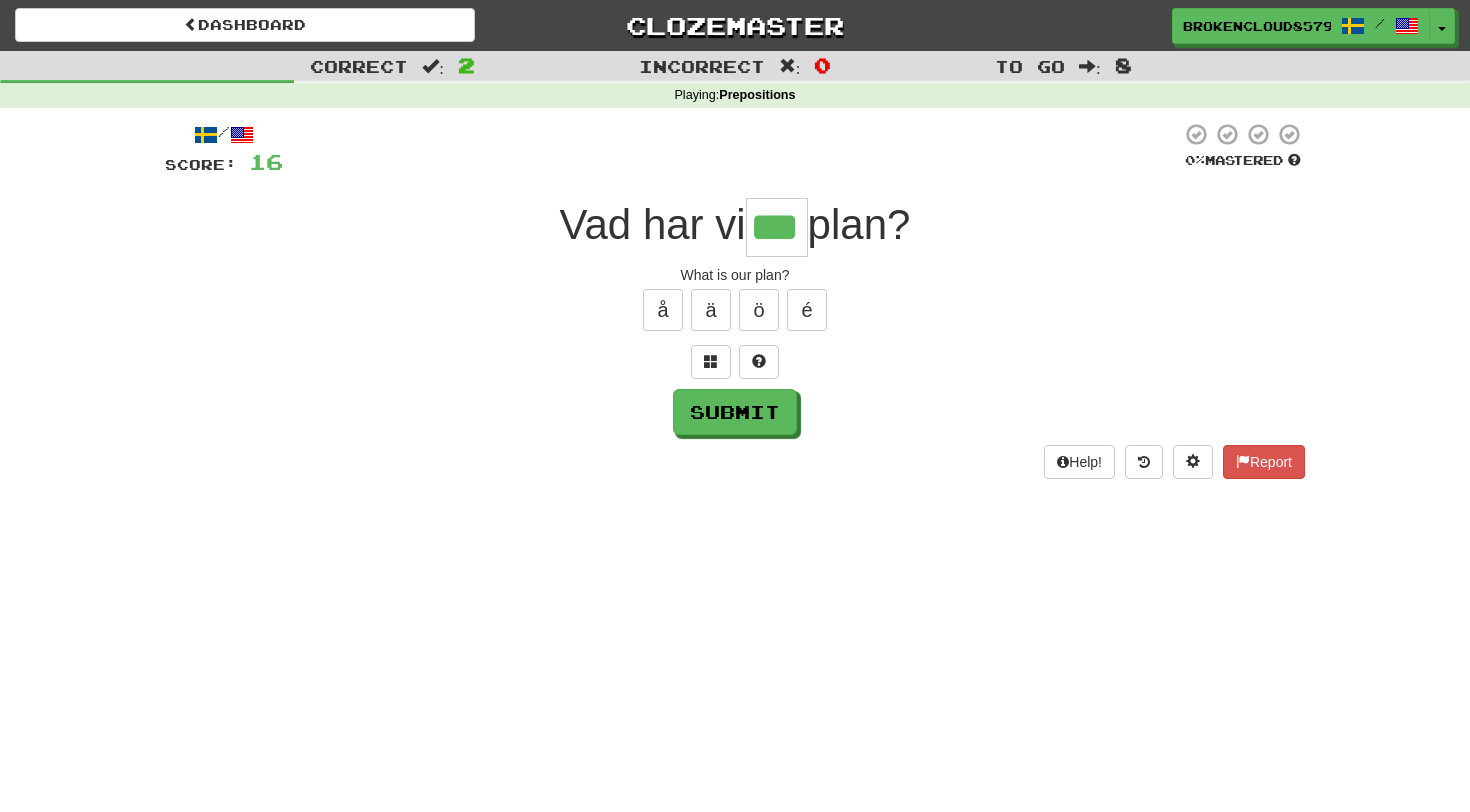 type on "***" 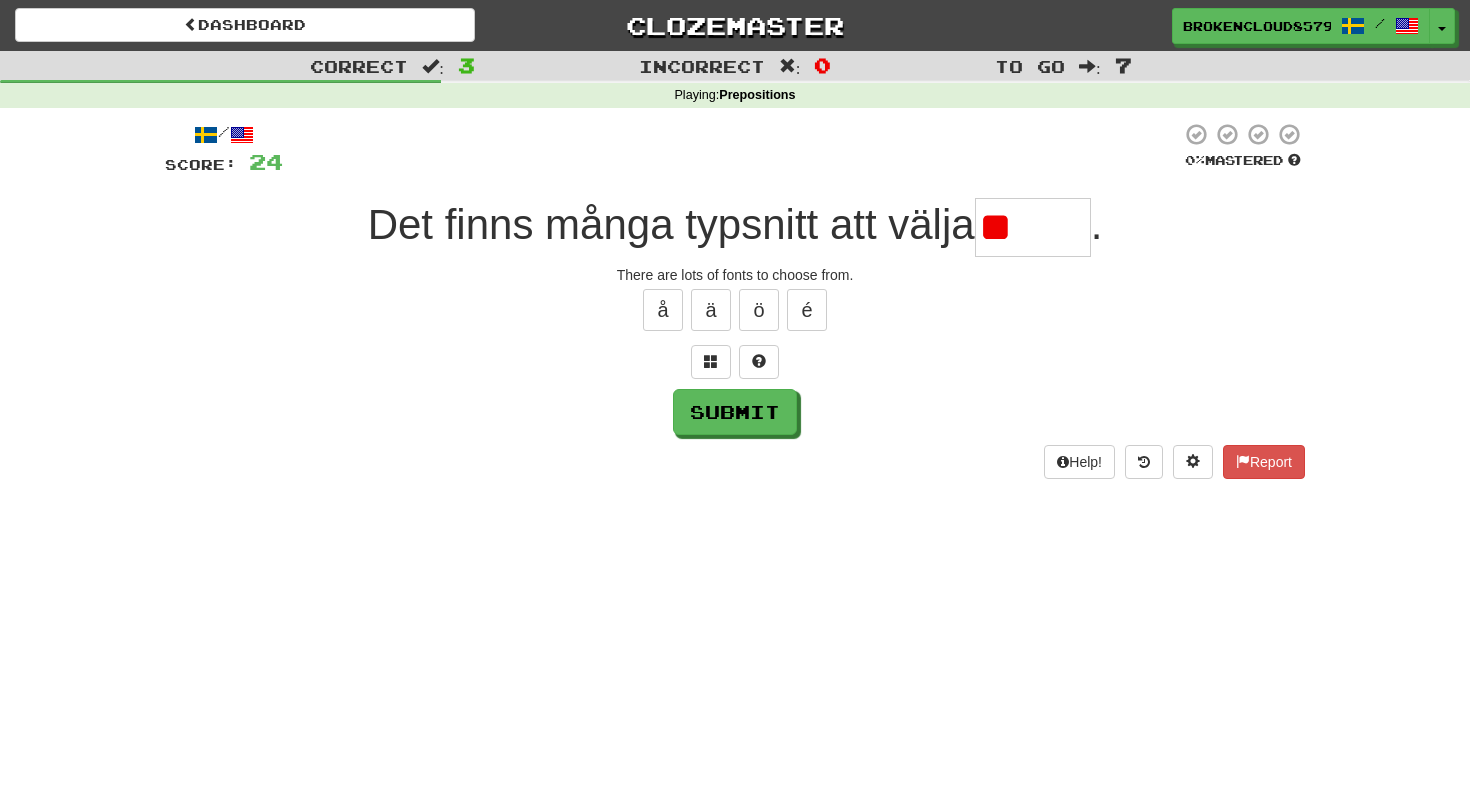 type on "*" 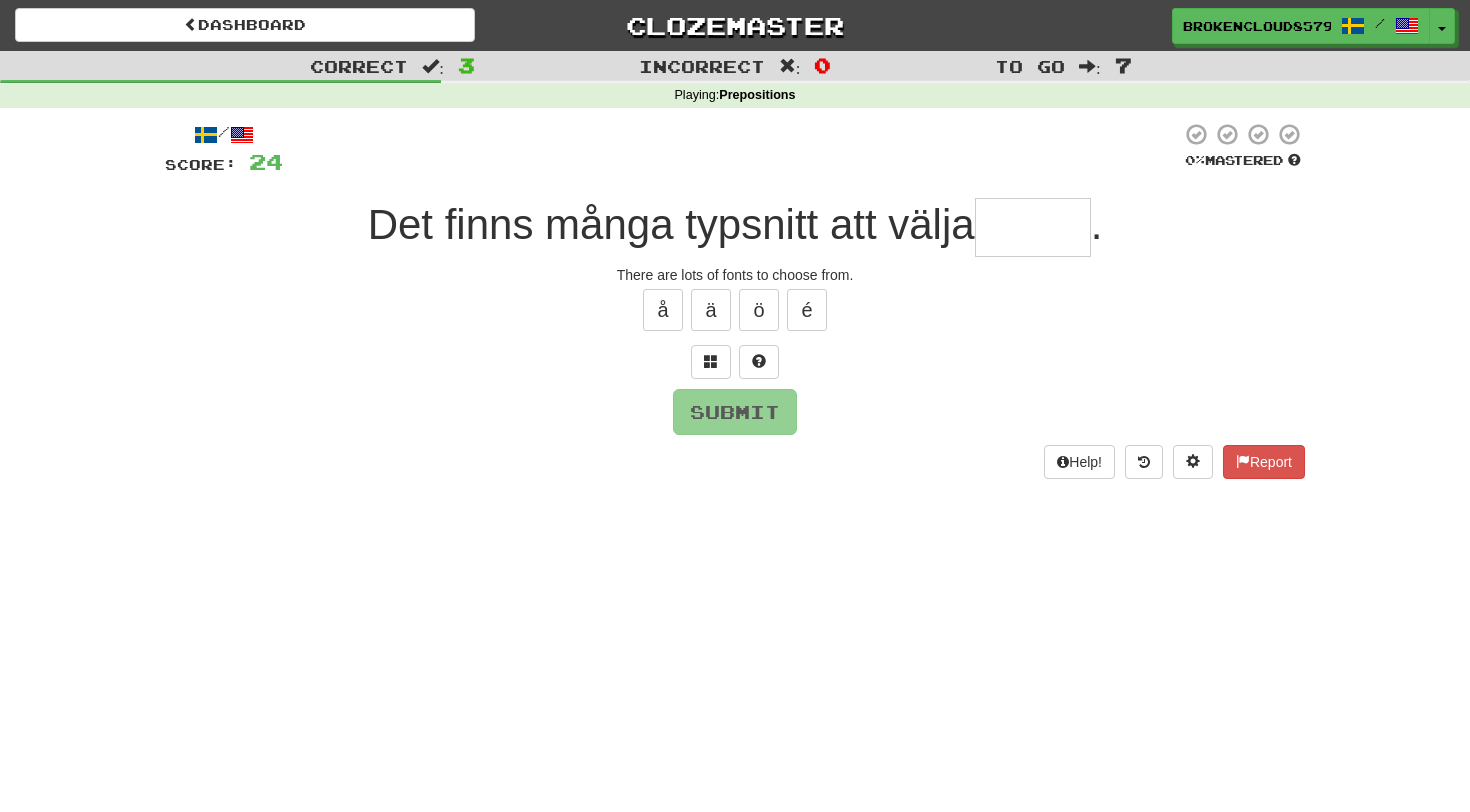 type on "*" 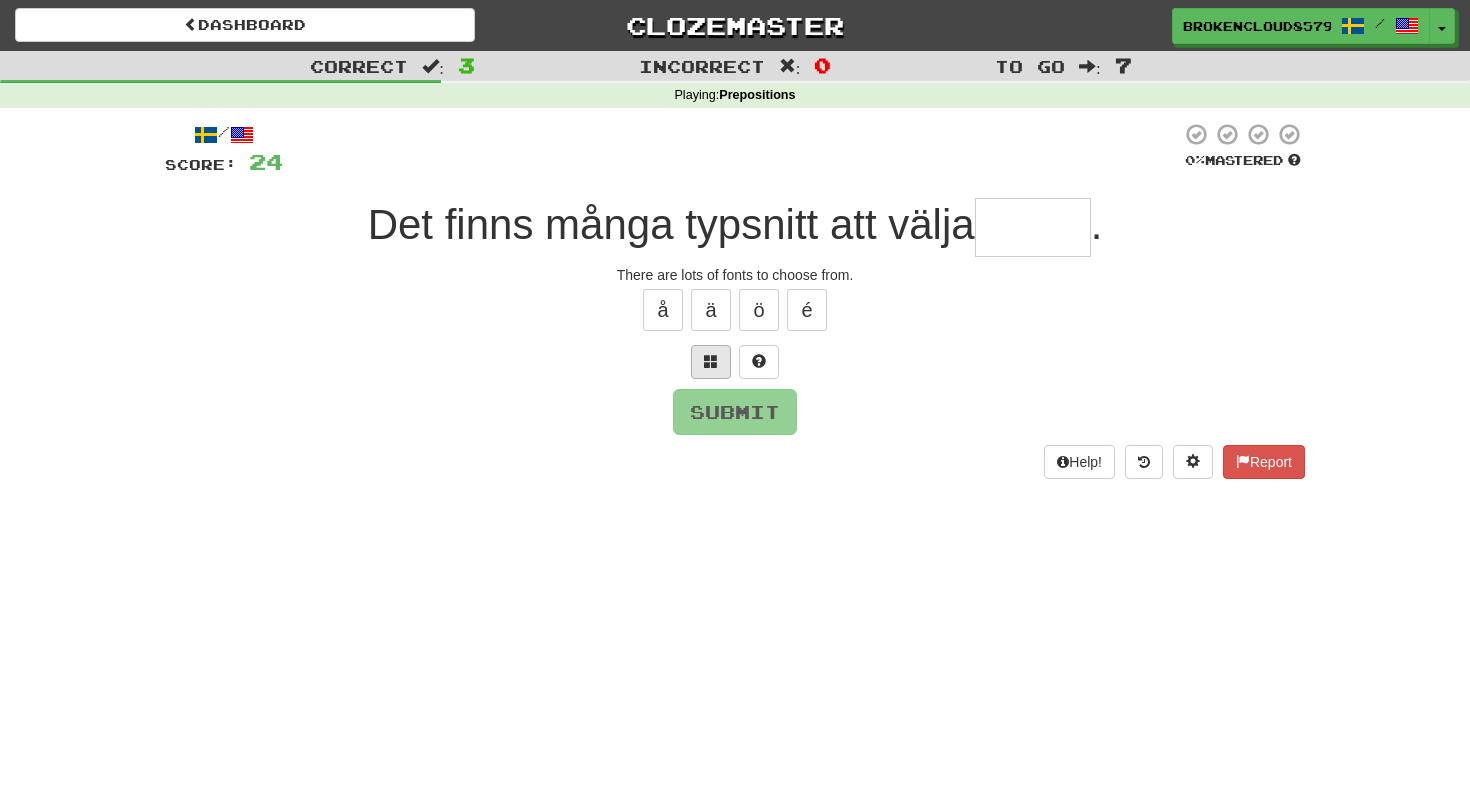click at bounding box center [711, 361] 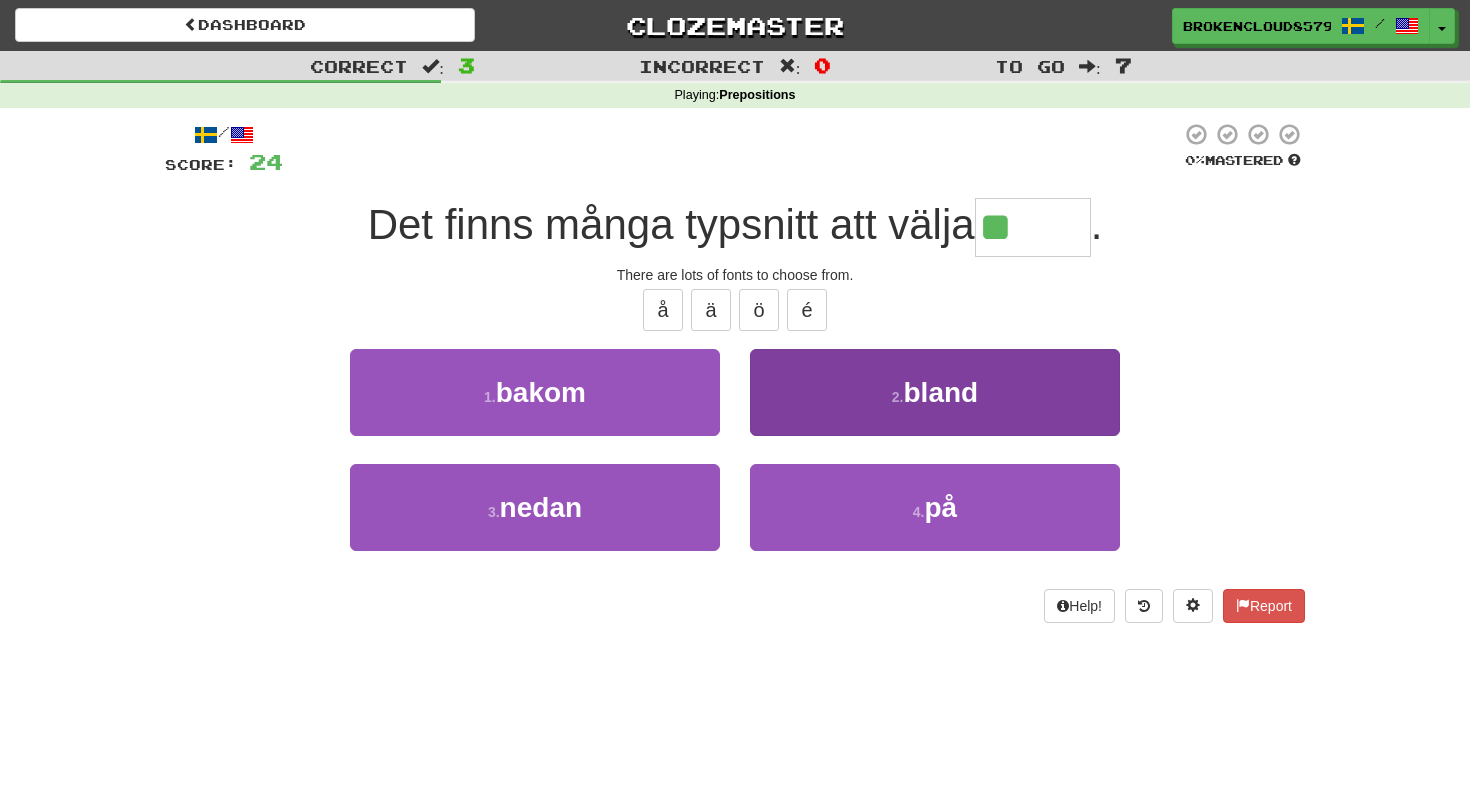 click on "2 .  bland" at bounding box center [935, 392] 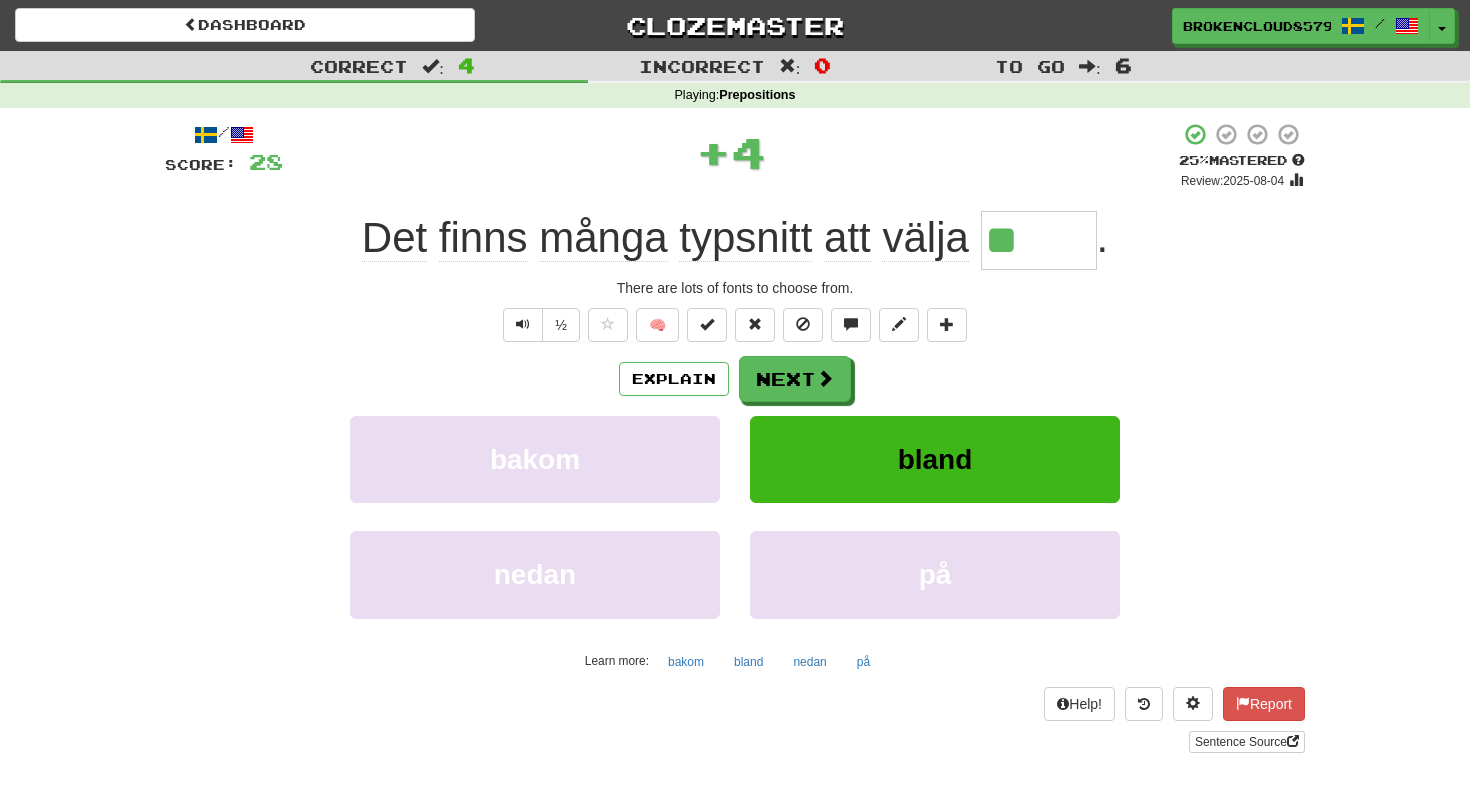 type on "*****" 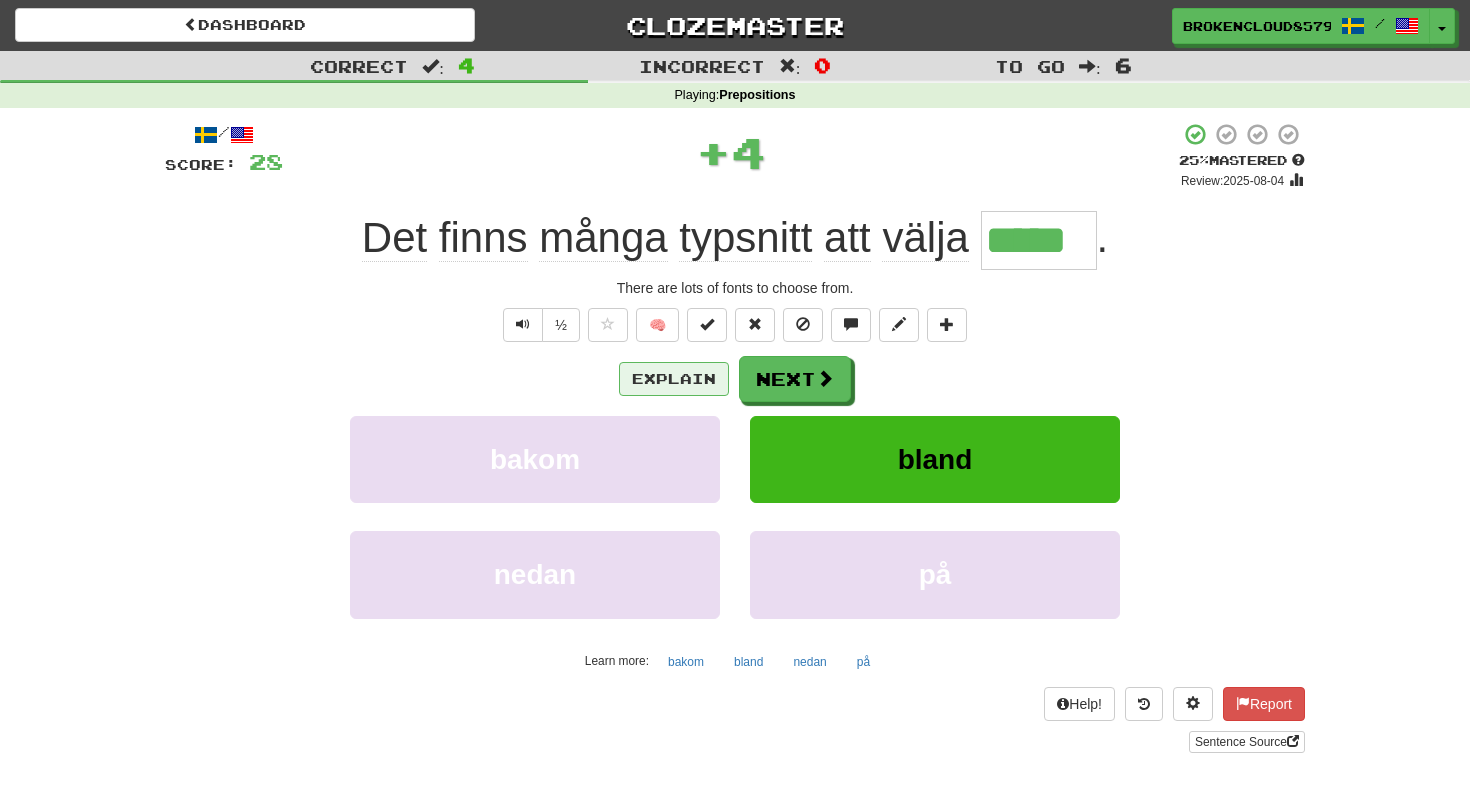 click on "Explain" at bounding box center [674, 379] 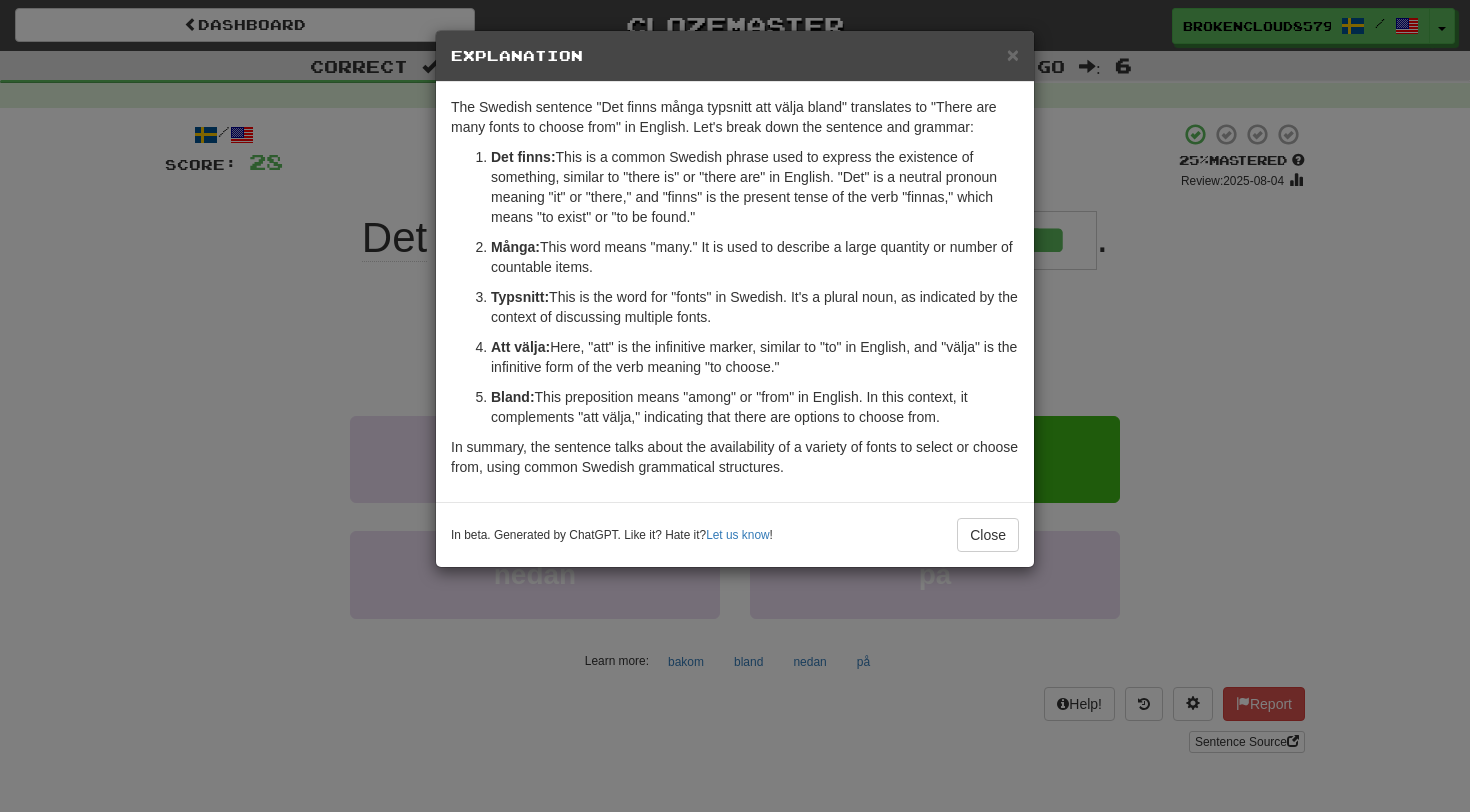 click on "In beta. Generated by ChatGPT. Like it? Hate it?  Let us know ! Close" at bounding box center (735, 534) 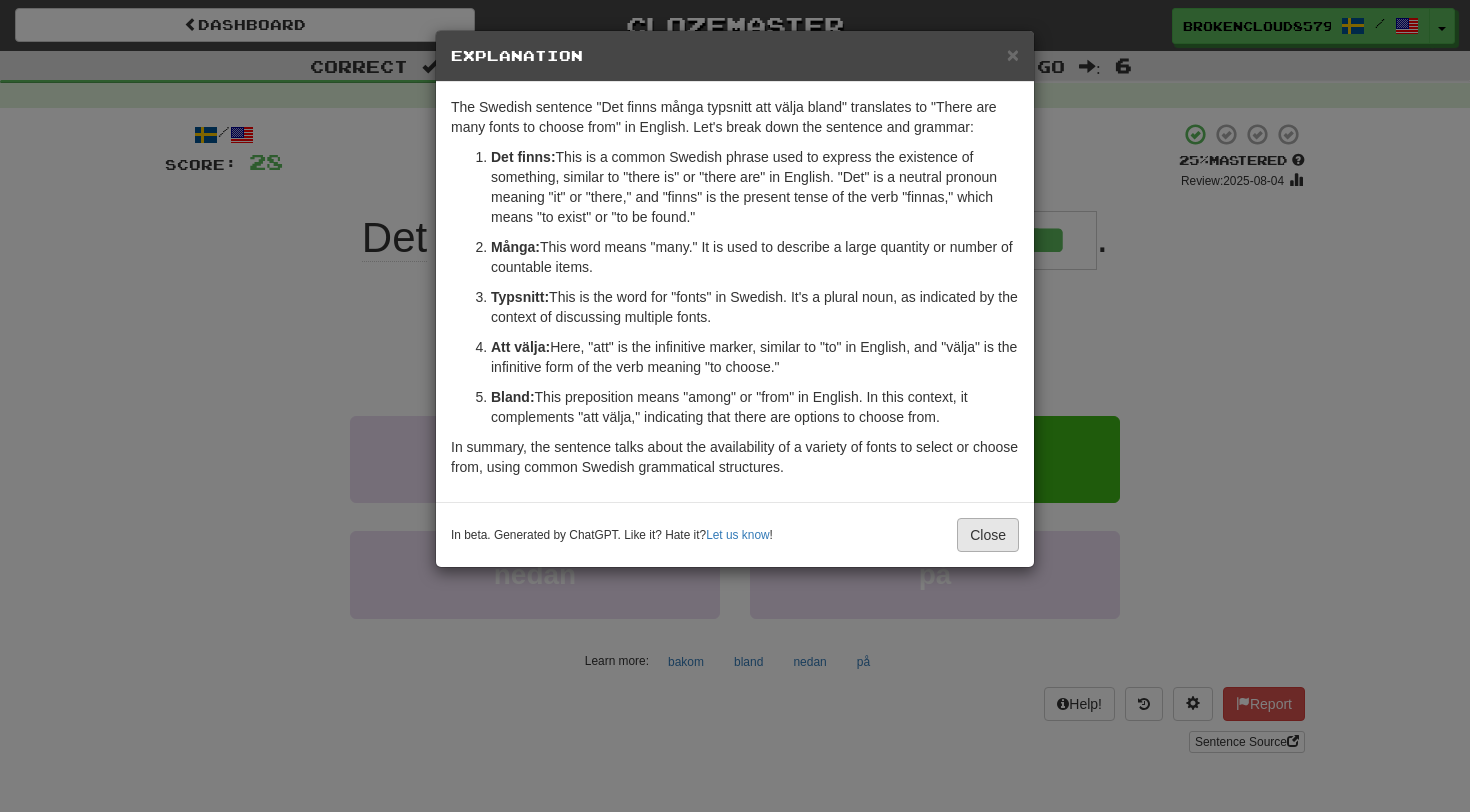 click on "Close" at bounding box center [988, 535] 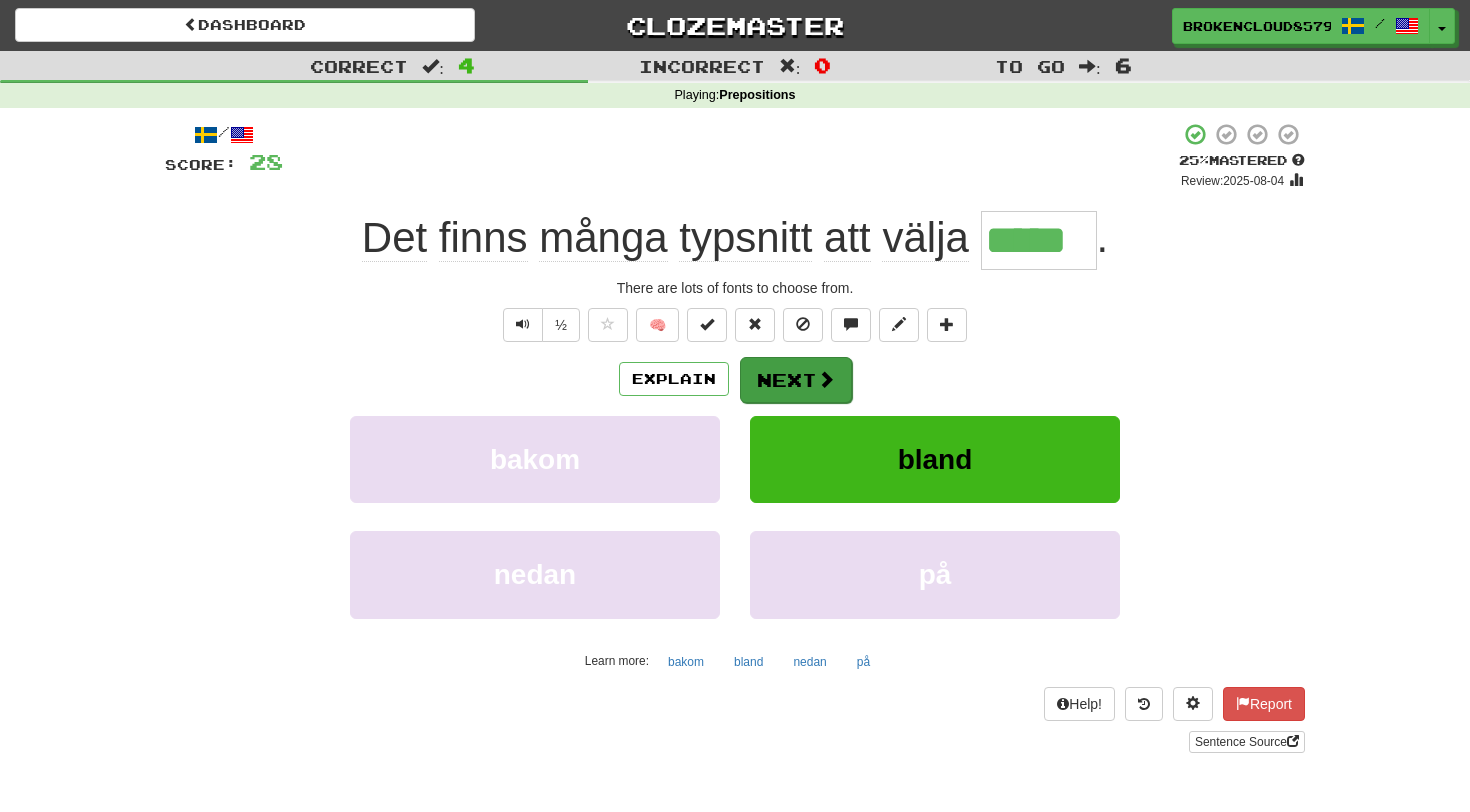 click on "Next" at bounding box center (796, 380) 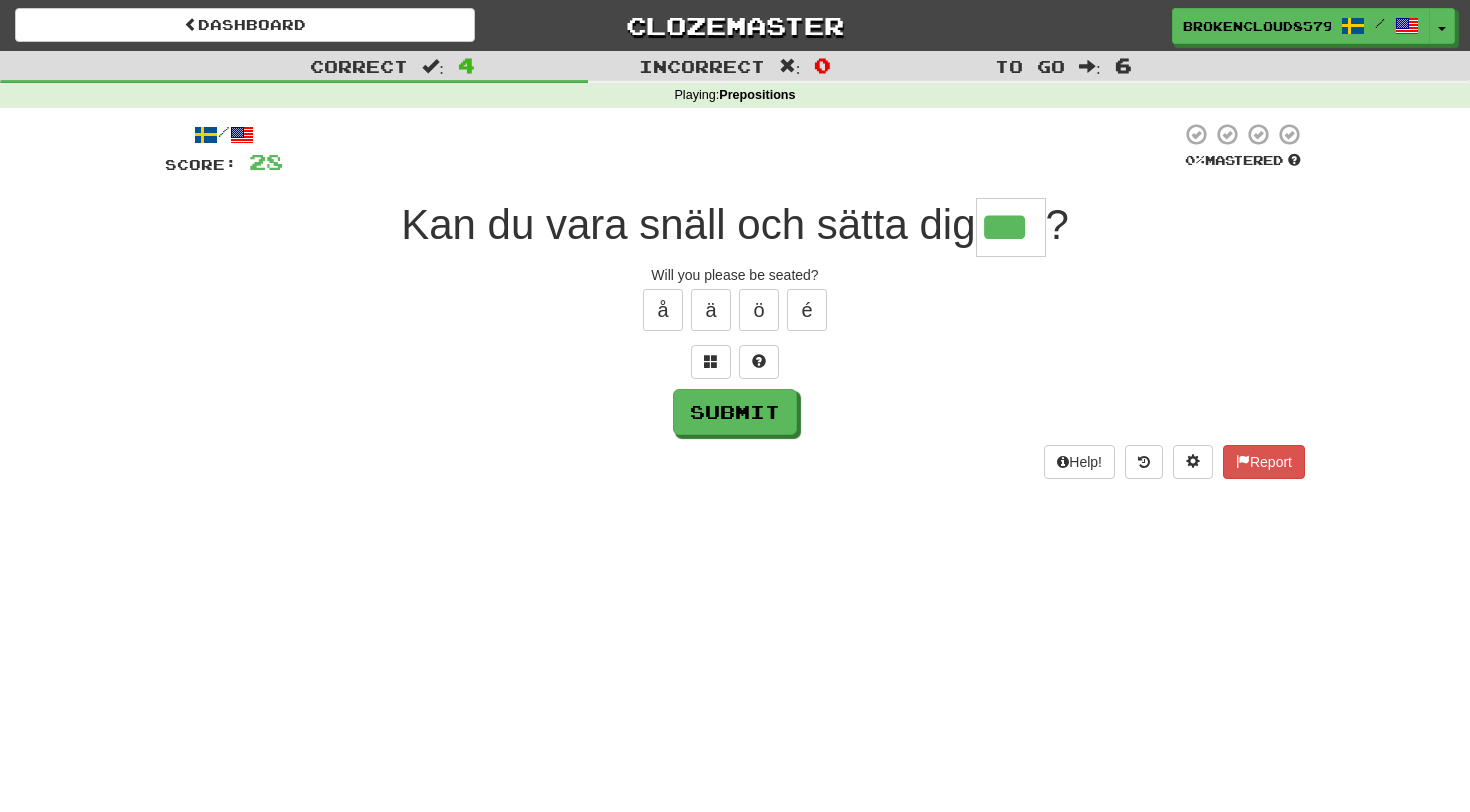 type on "***" 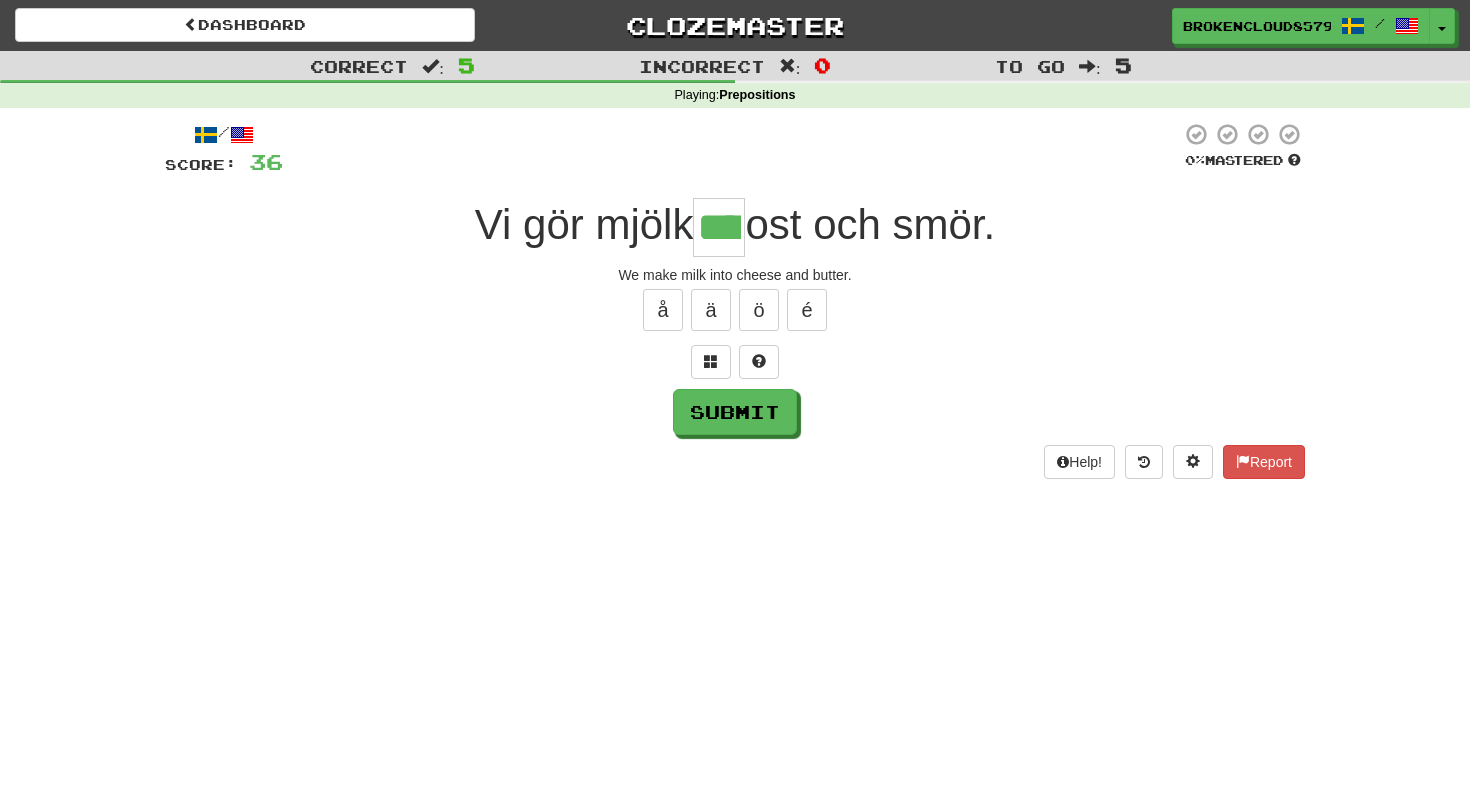 type on "****" 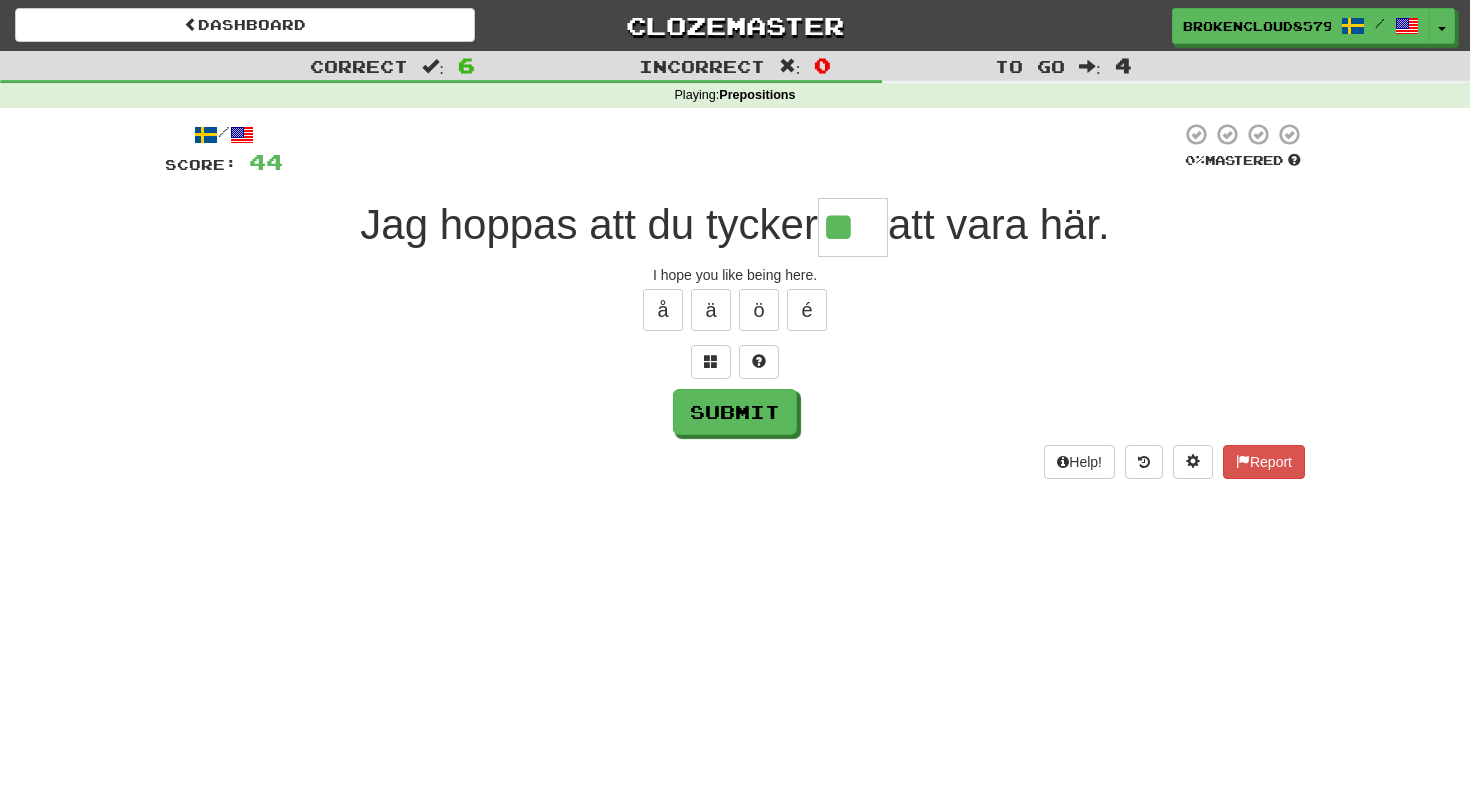 type on "**" 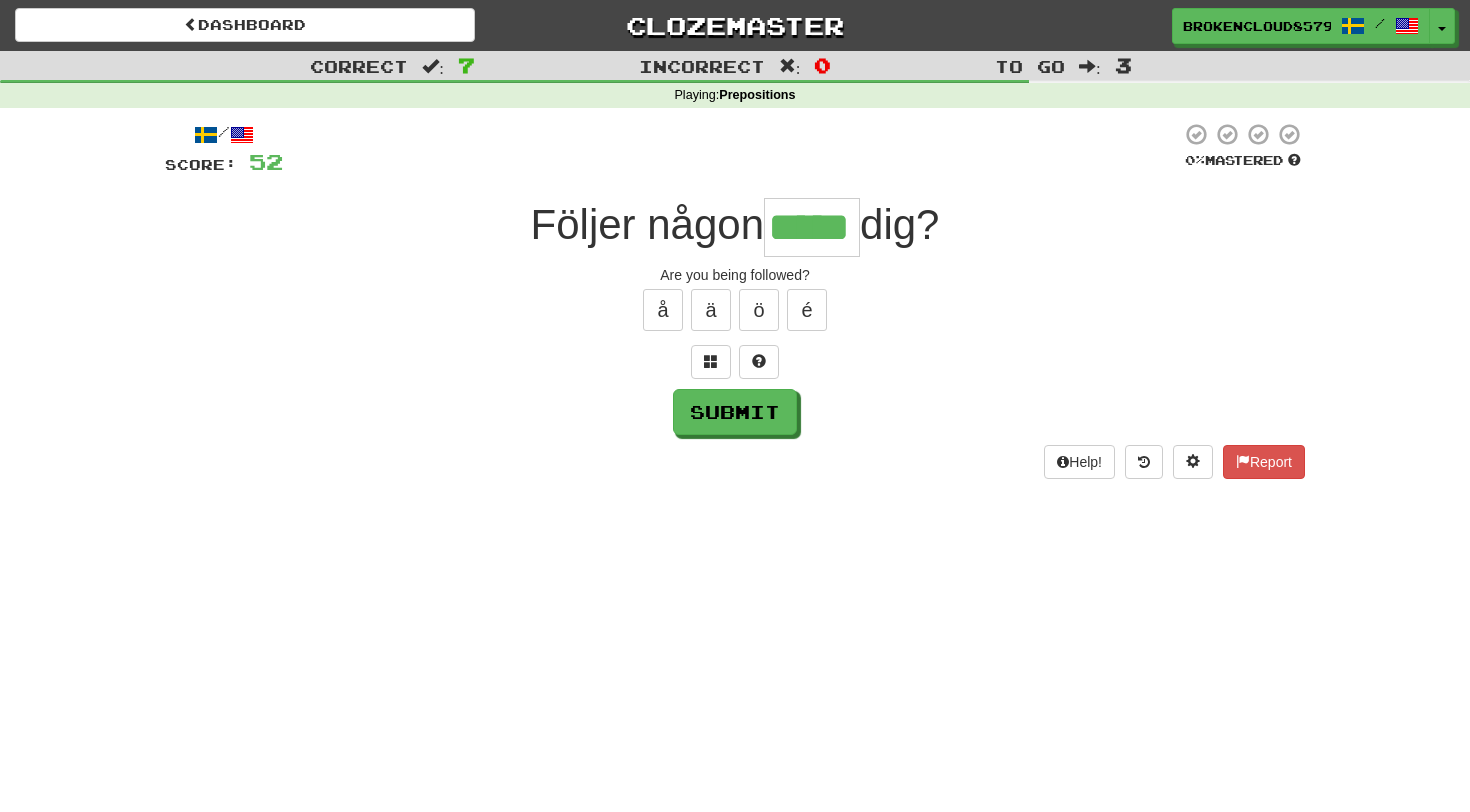 type on "*****" 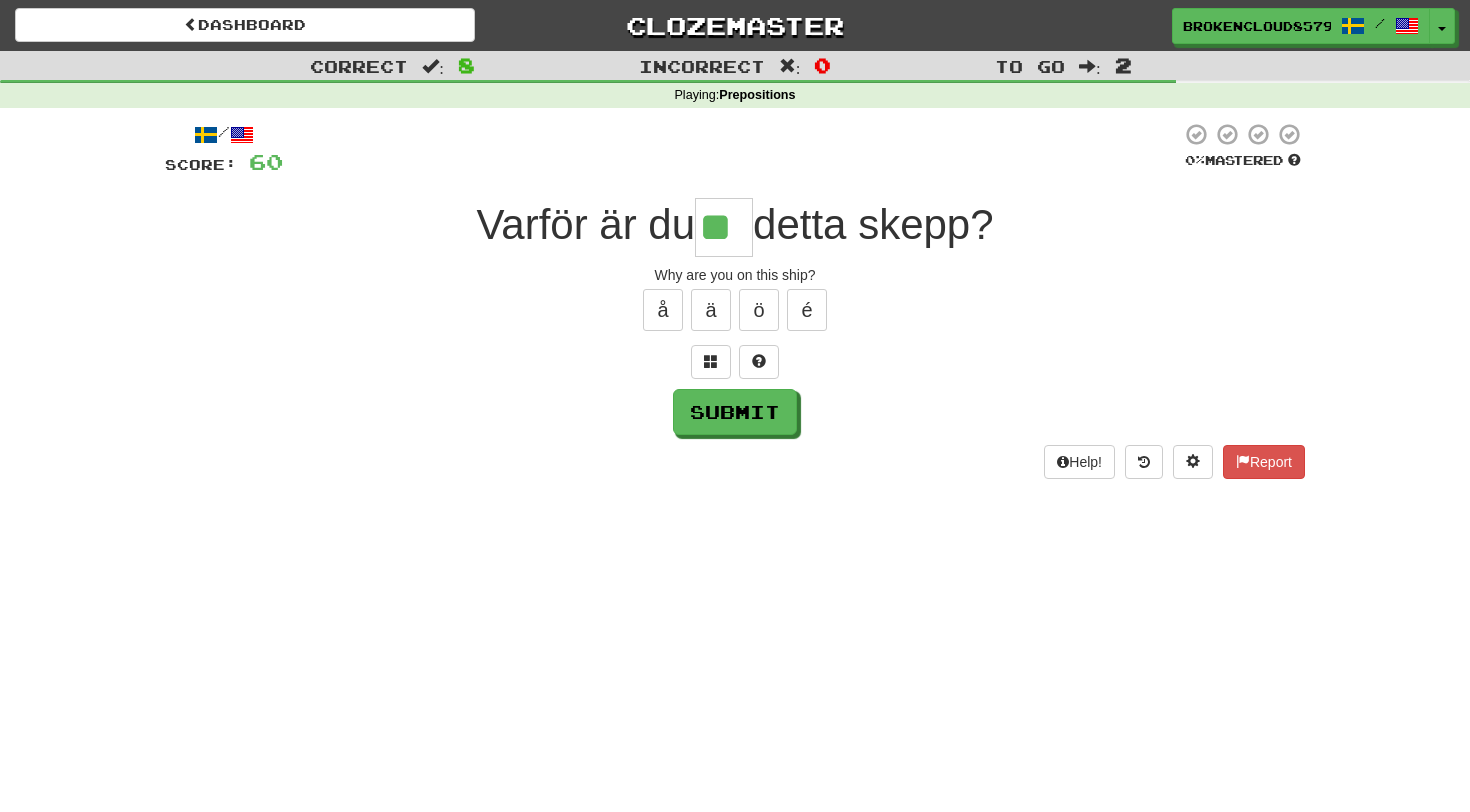 type on "**" 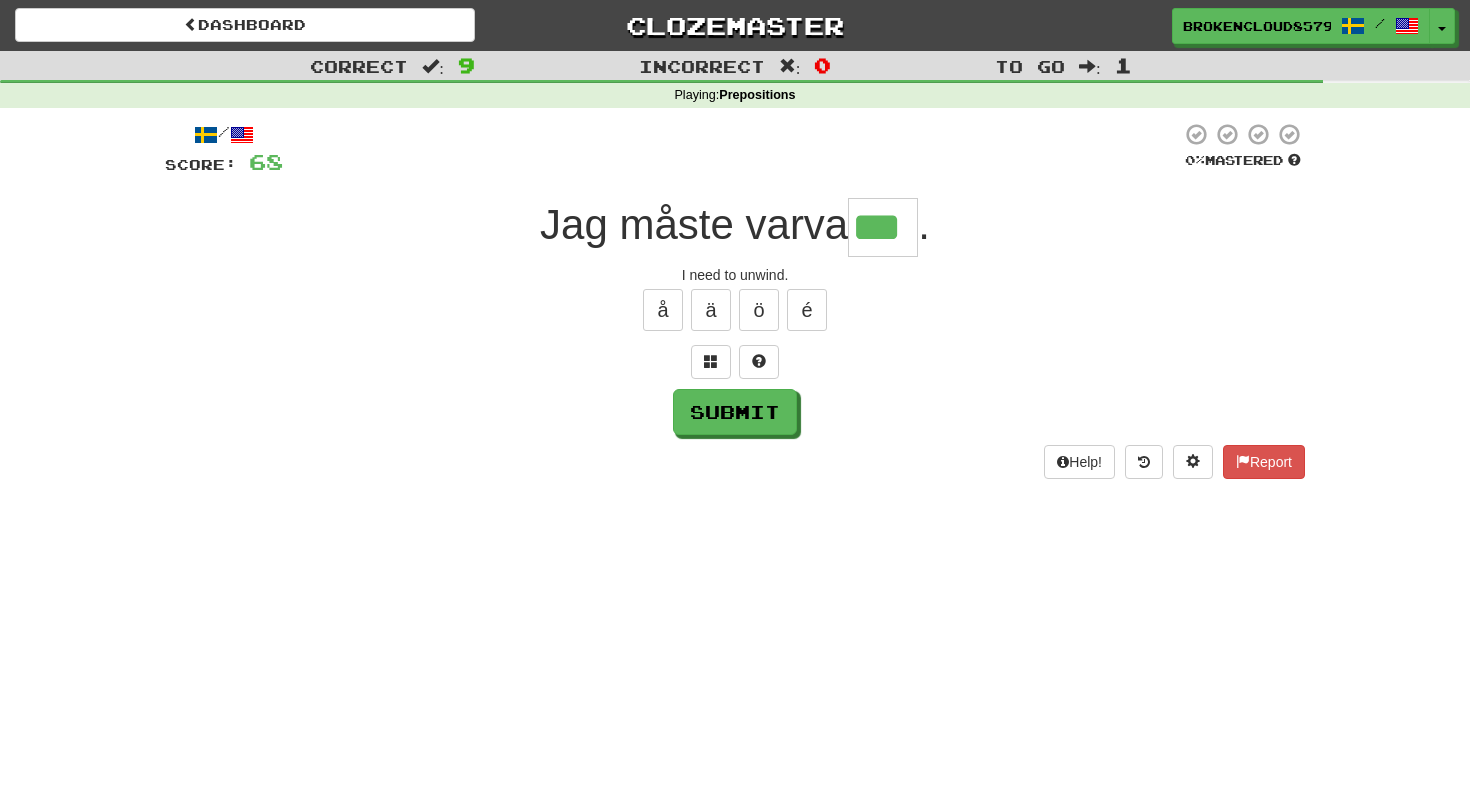 type on "***" 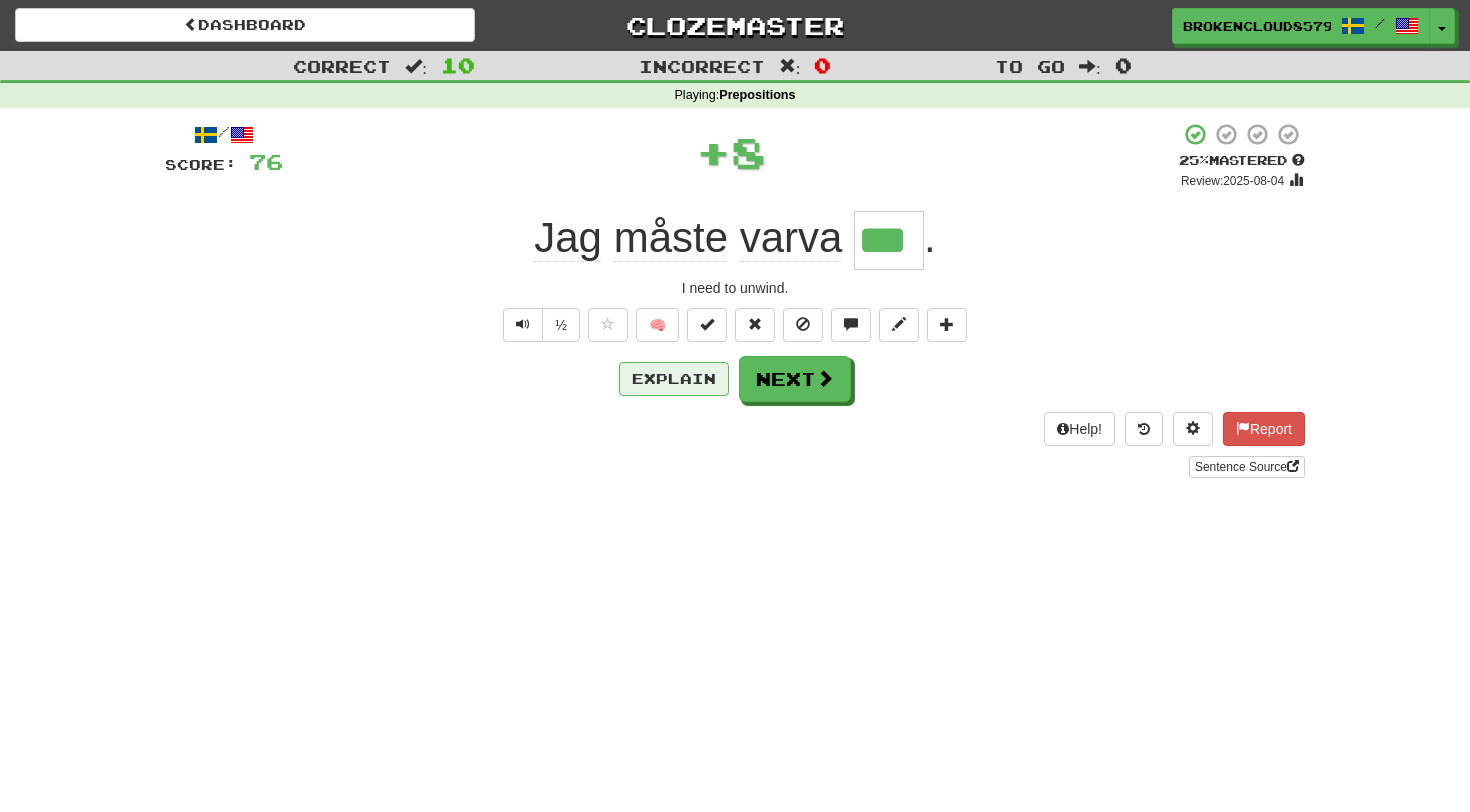 click on "Explain" at bounding box center (674, 379) 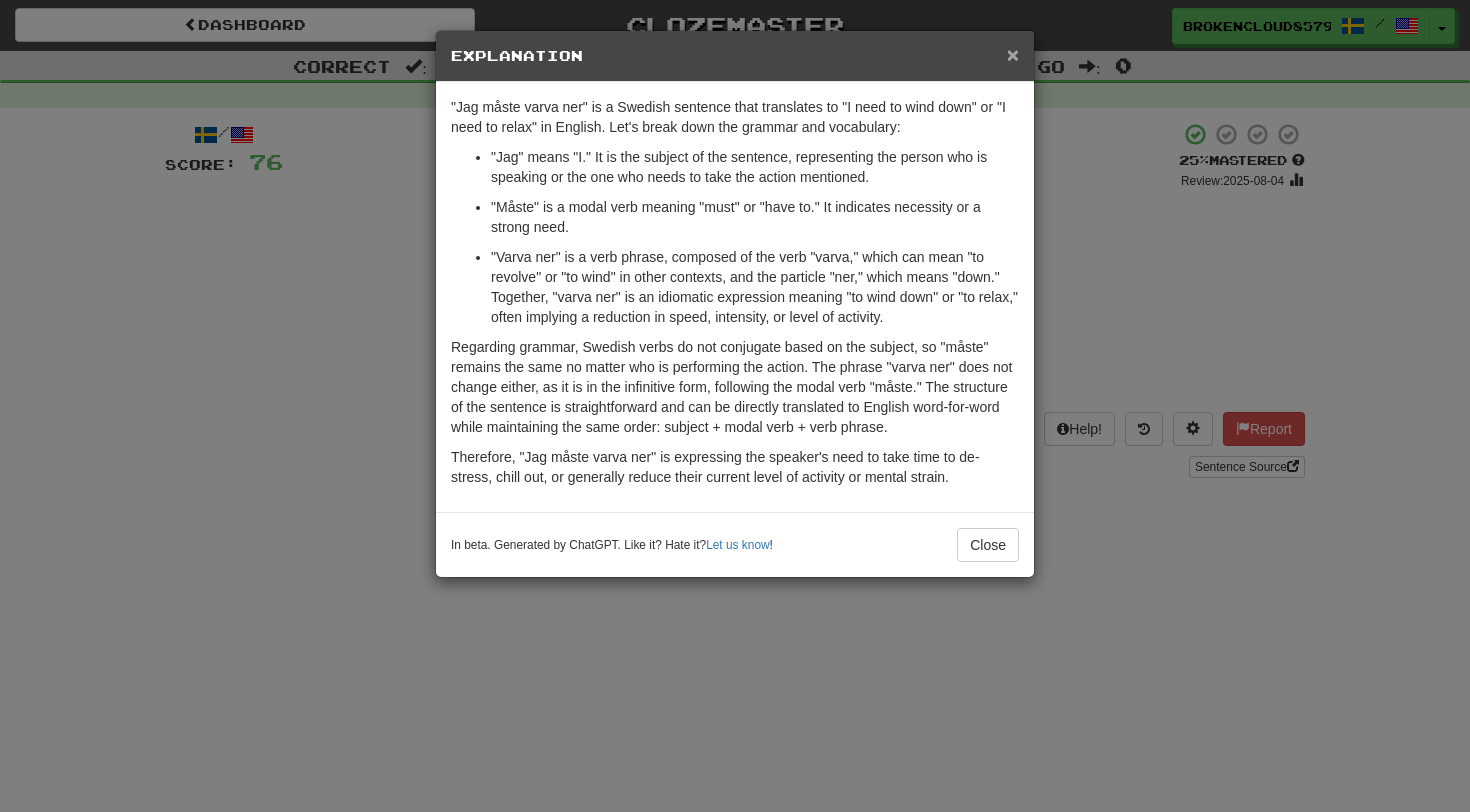 click on "×" at bounding box center (1013, 54) 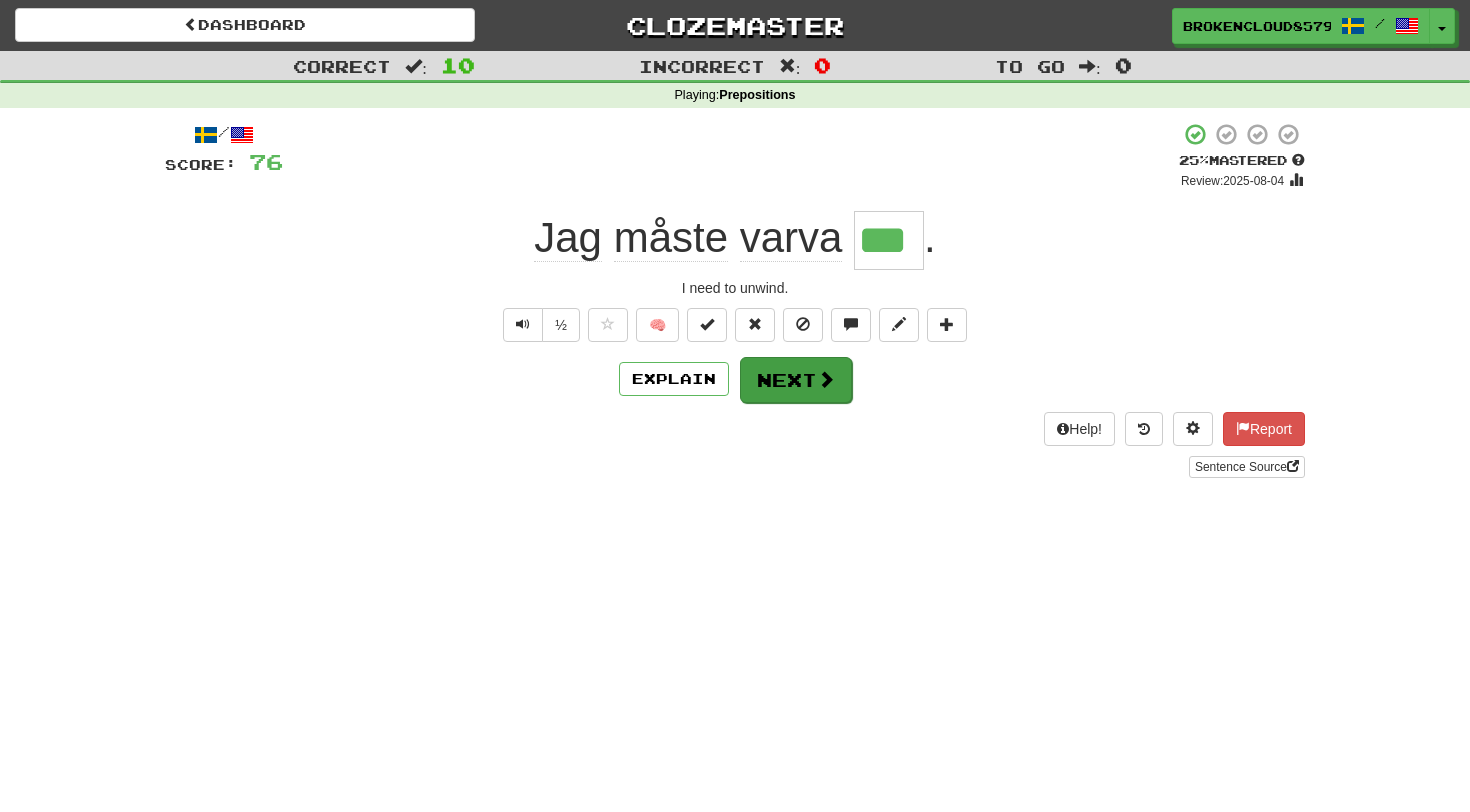 click on "Next" at bounding box center [796, 380] 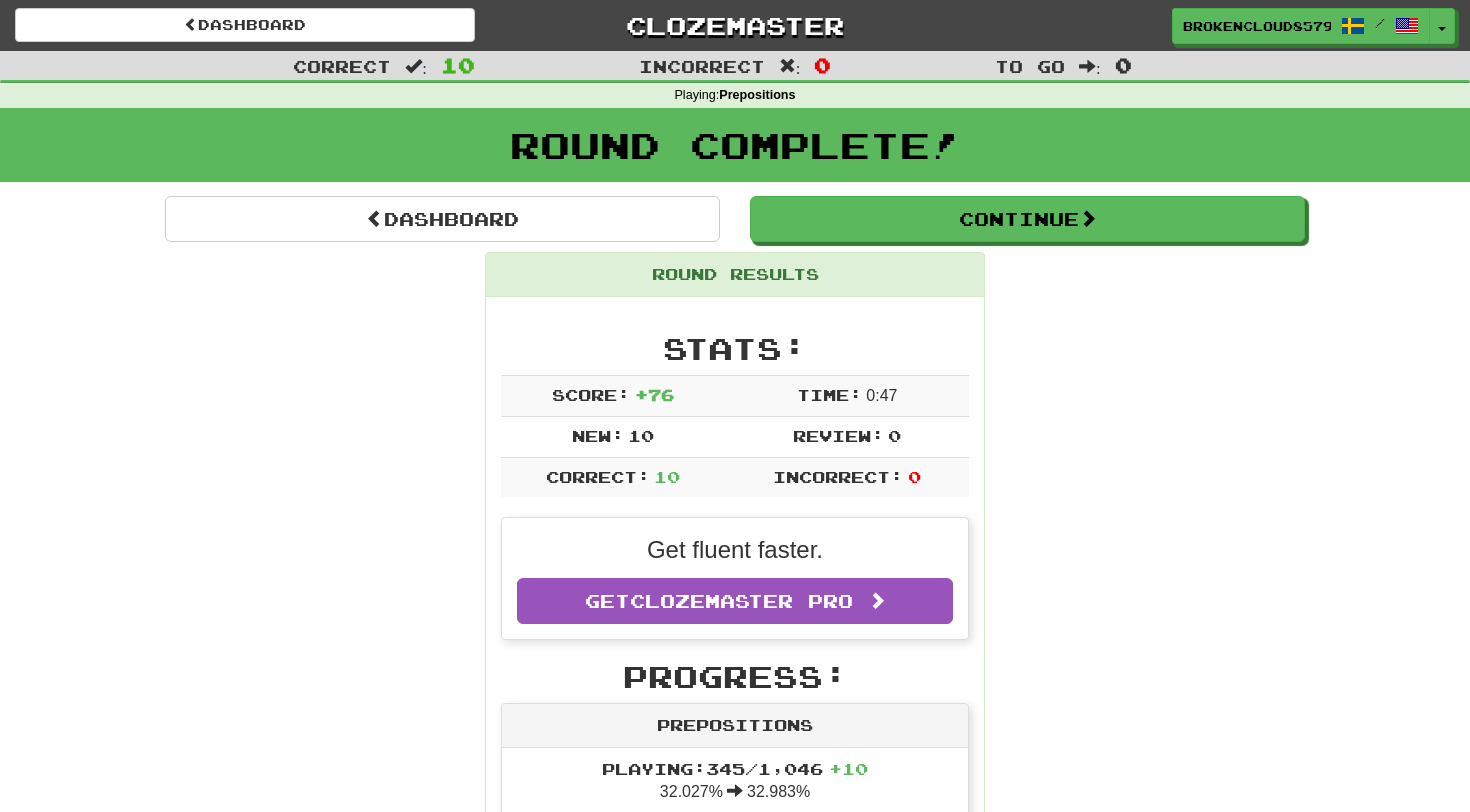 click on "Round Results" at bounding box center (735, 275) 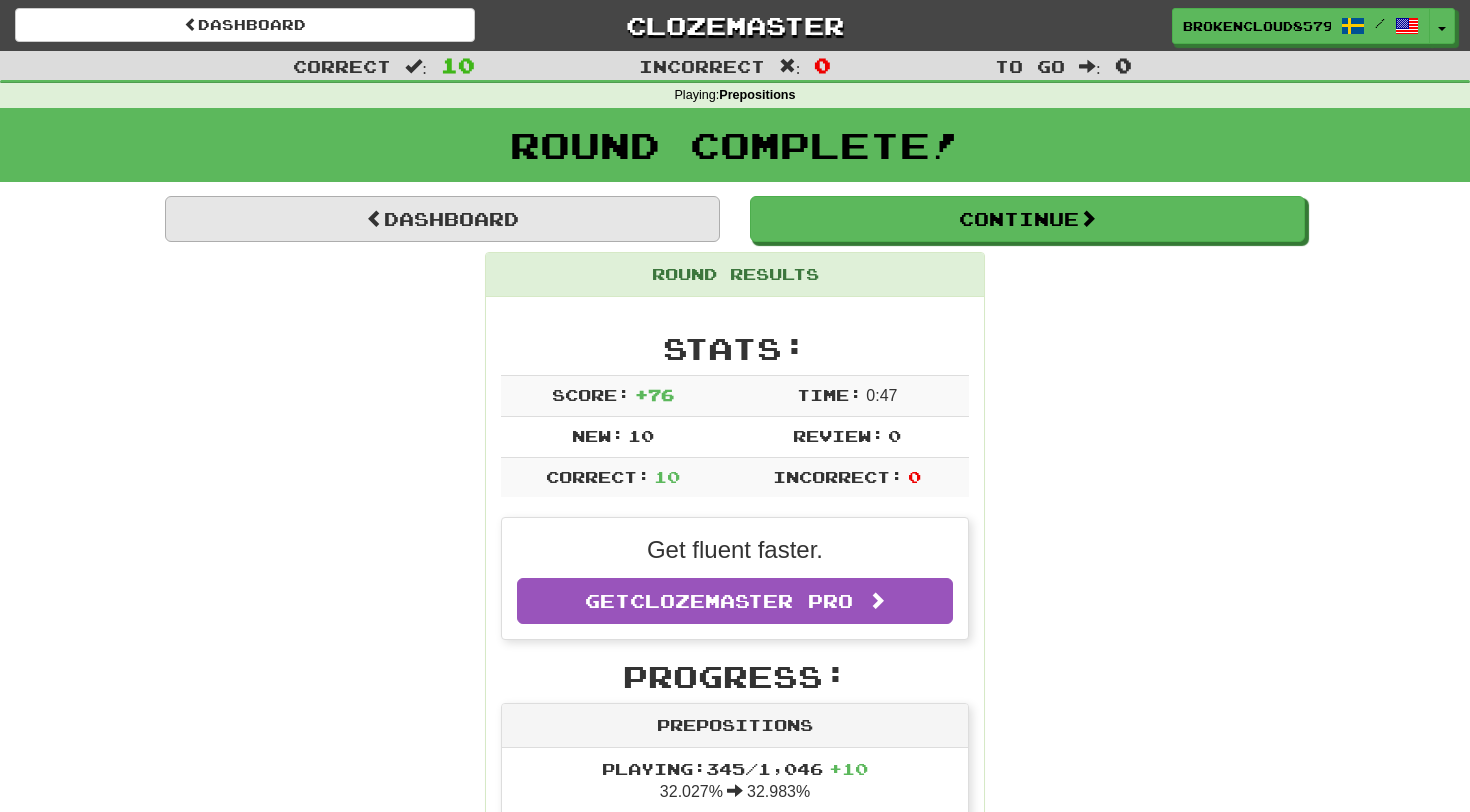 click on "Dashboard" at bounding box center (442, 219) 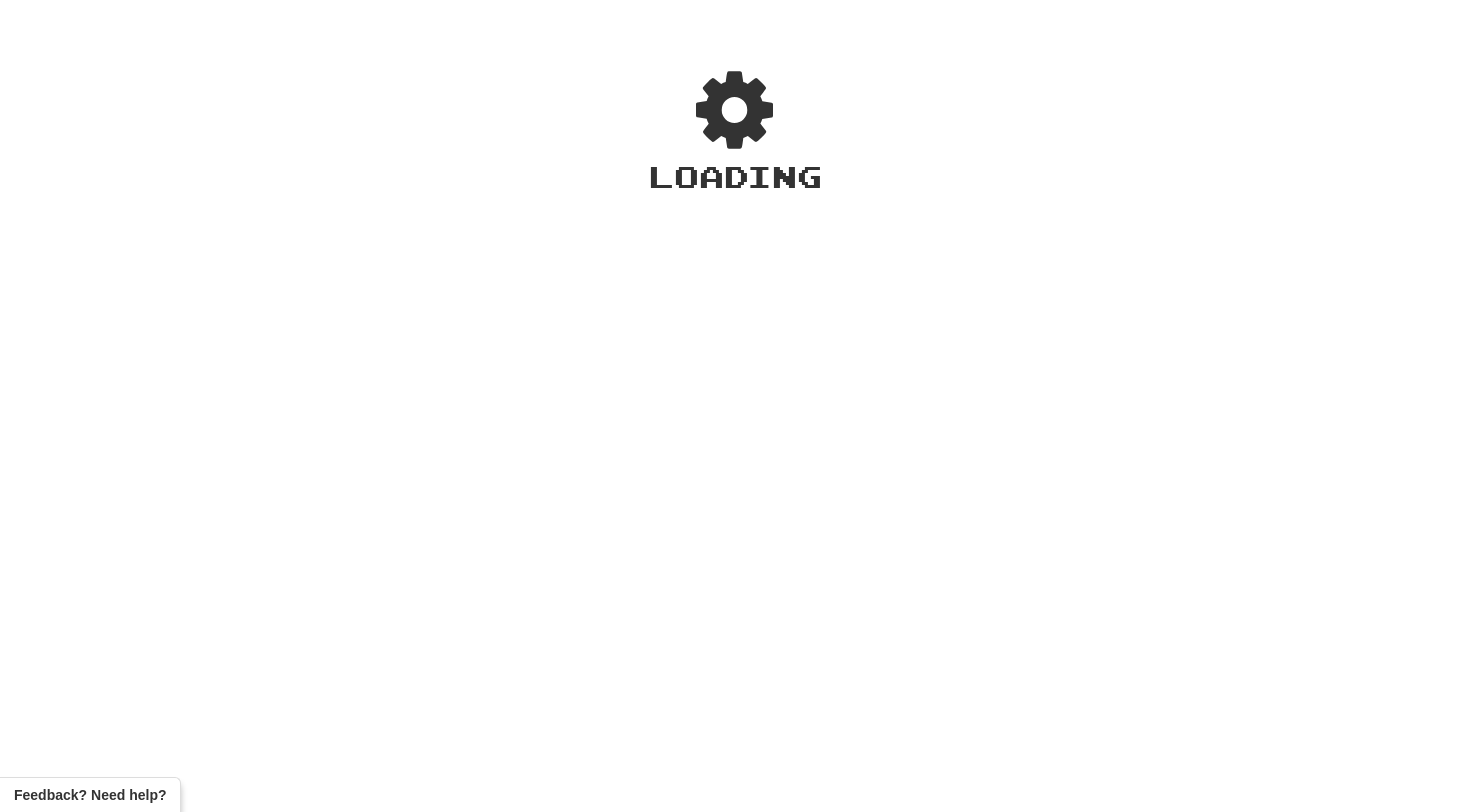 scroll, scrollTop: 0, scrollLeft: 0, axis: both 